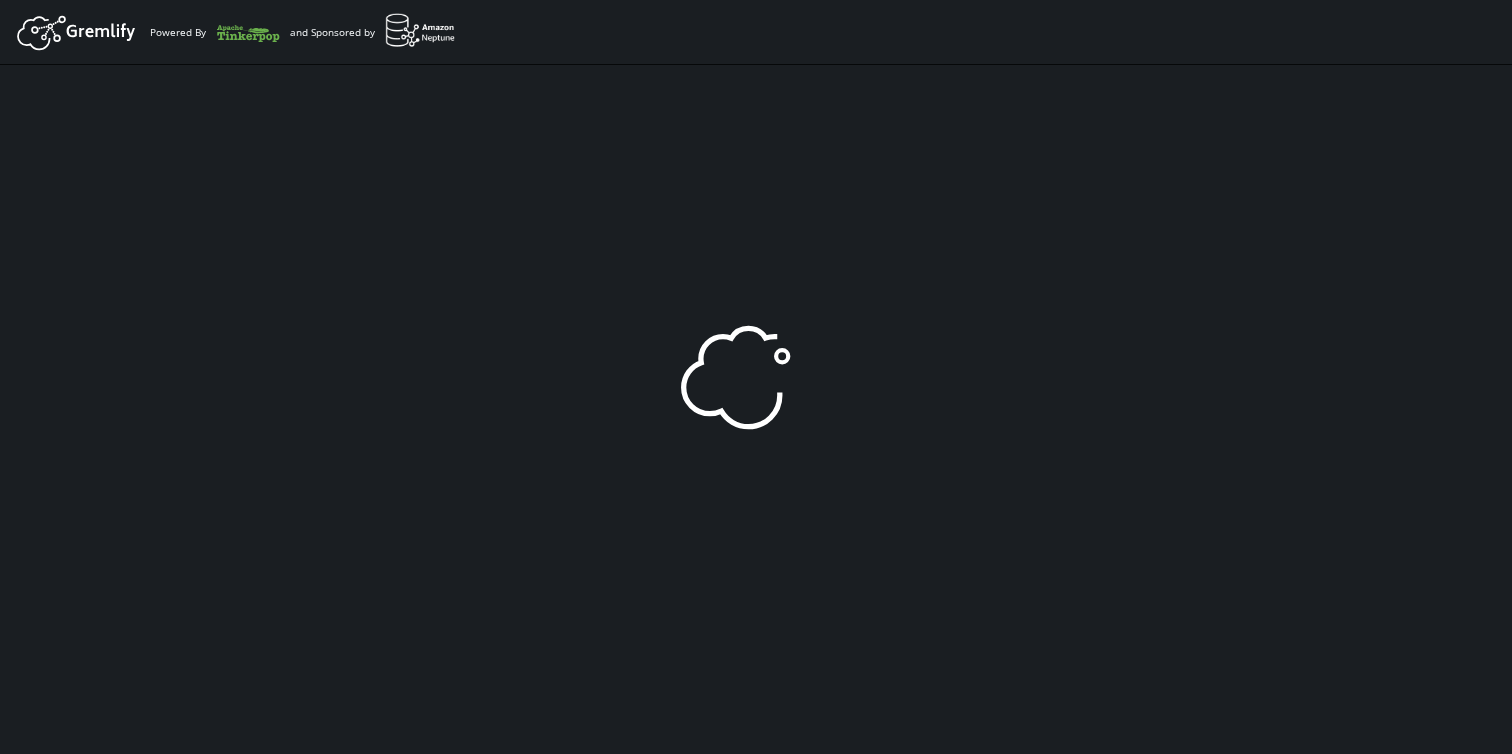 scroll, scrollTop: 0, scrollLeft: 0, axis: both 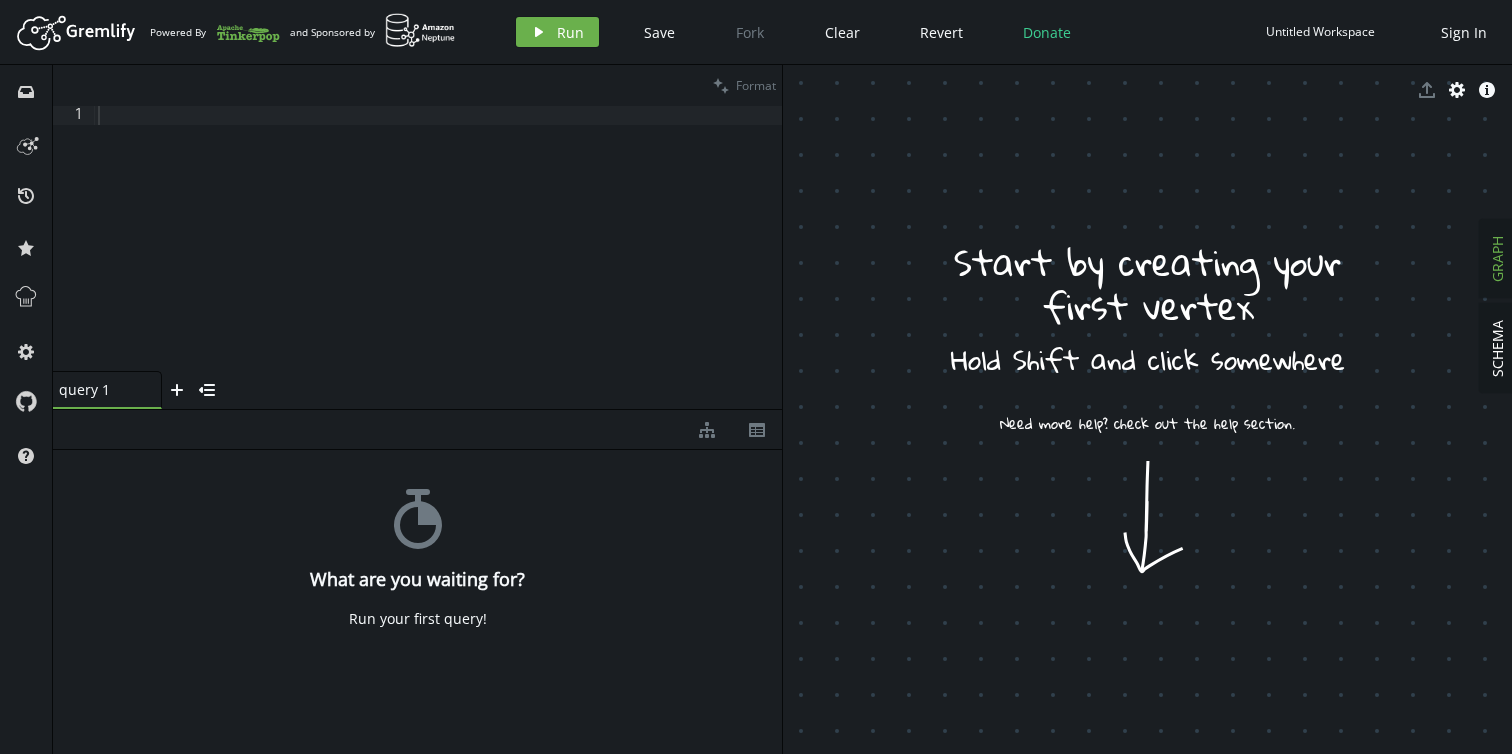 click at bounding box center [438, 258] 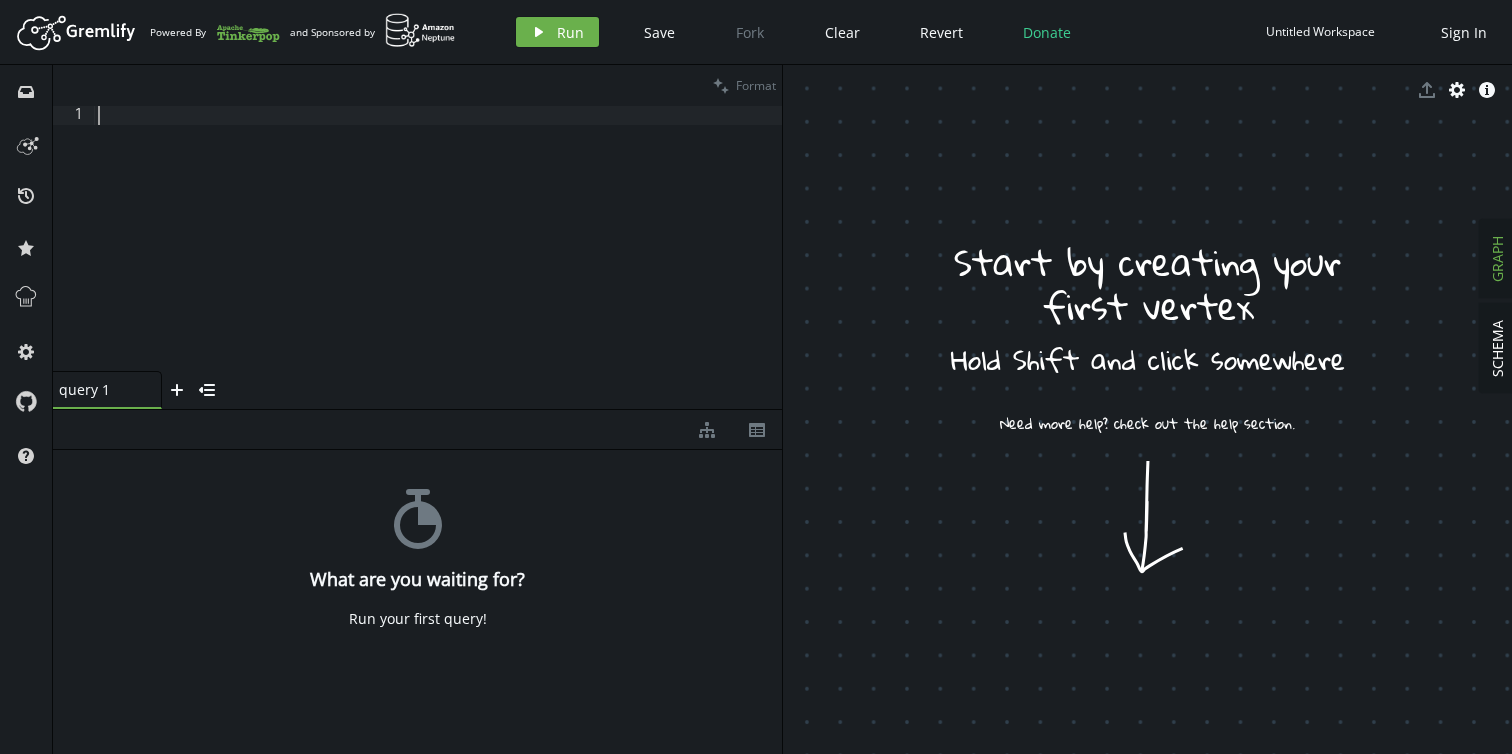 paste on "g.addV('user').as('1').addV('user').as('2').addE('knows').from('1').to('2')" 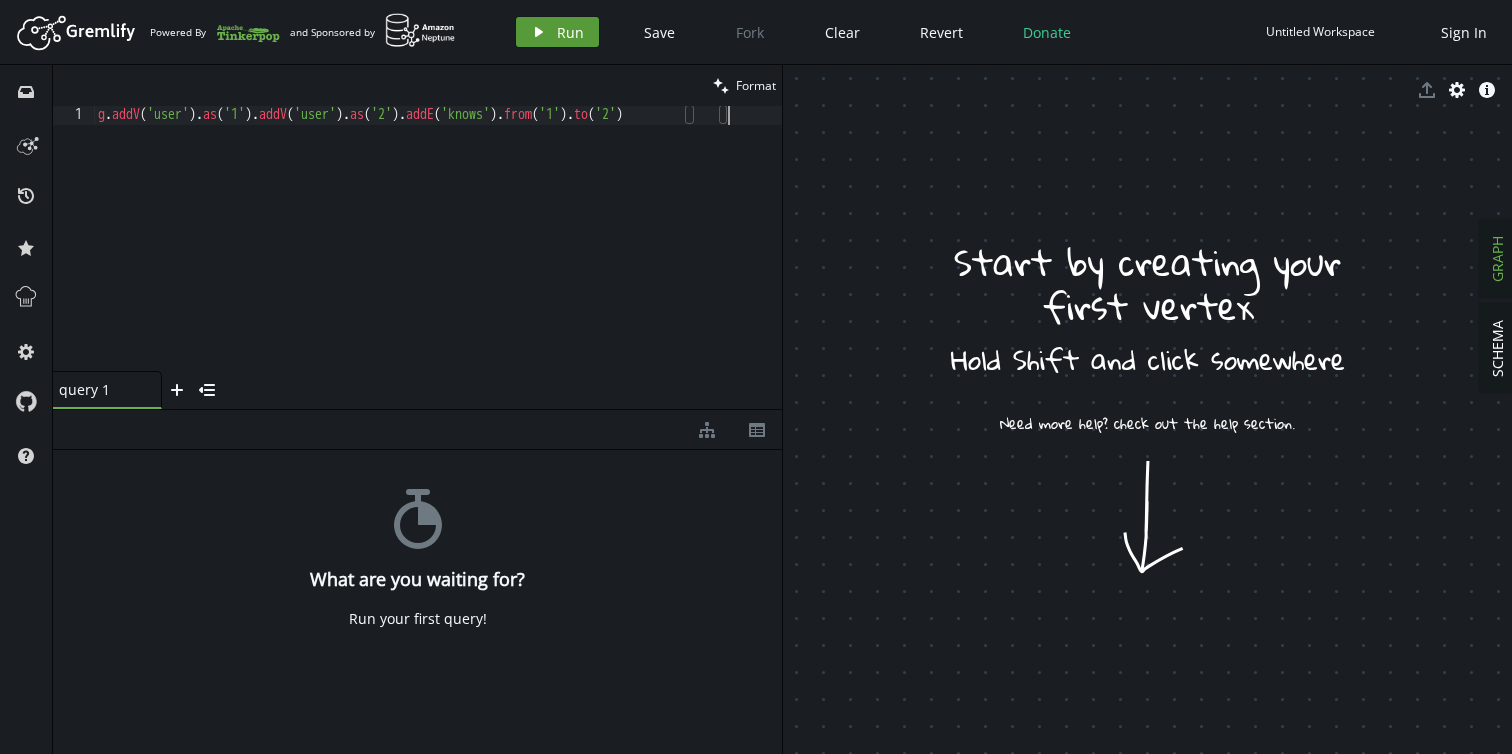 click on "Run" at bounding box center (570, 32) 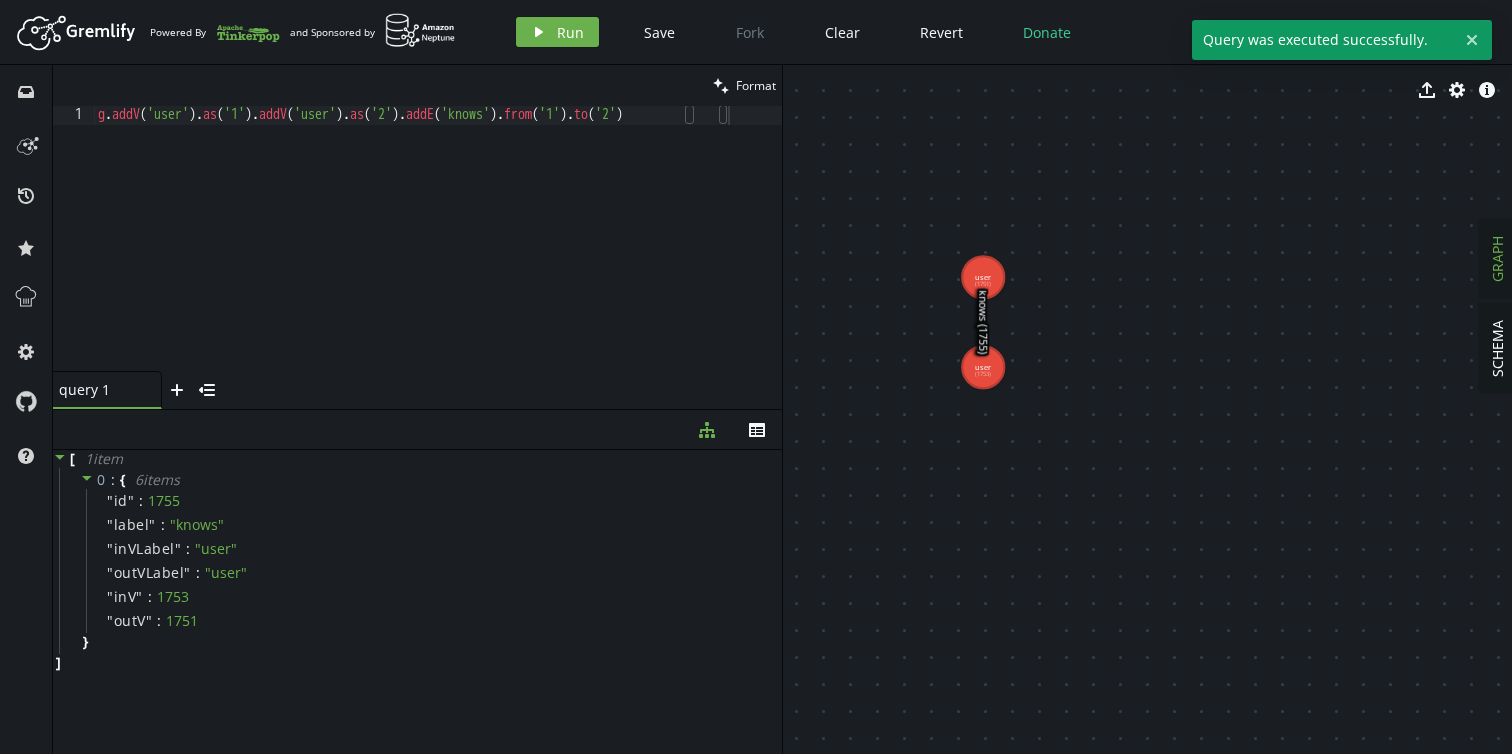 drag, startPoint x: 931, startPoint y: 164, endPoint x: 1120, endPoint y: 369, distance: 278.8297 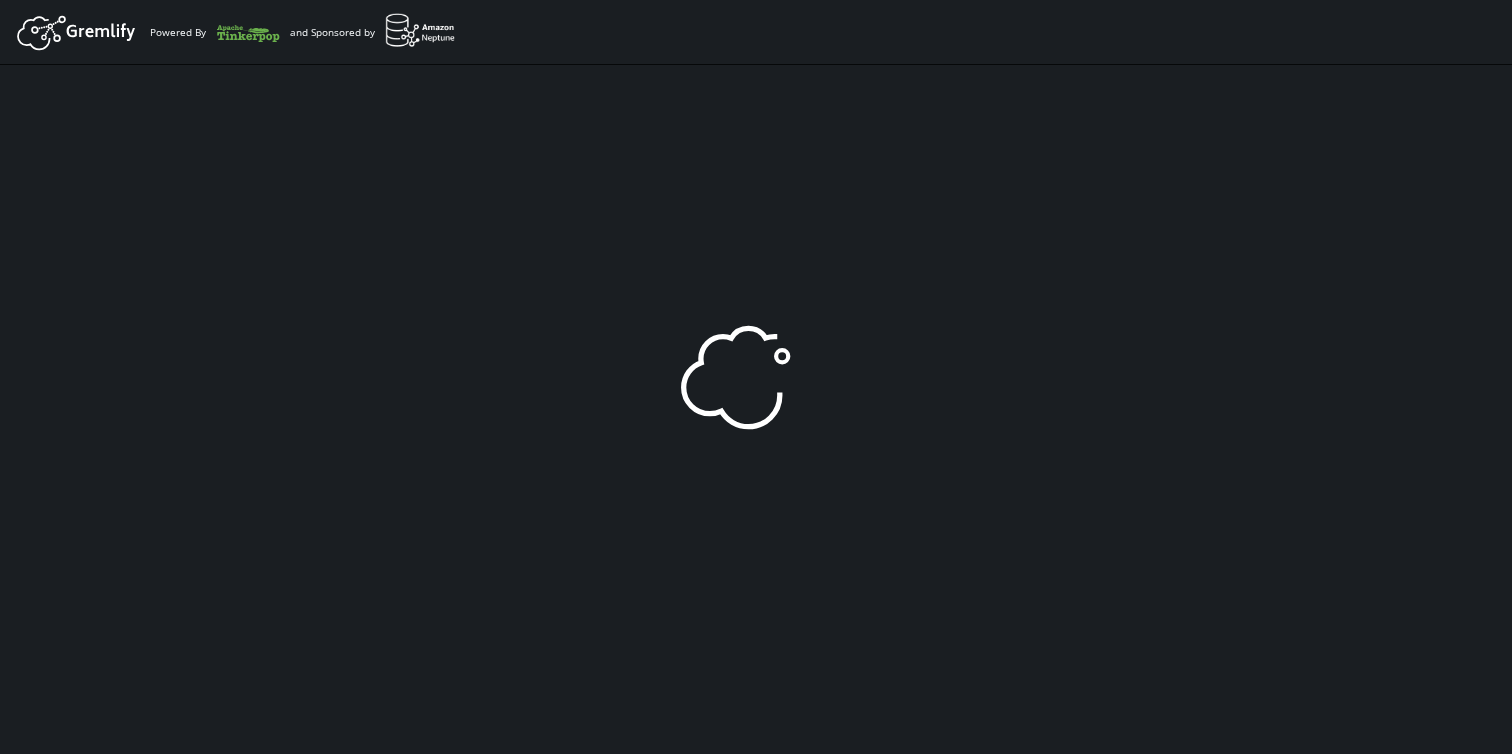scroll, scrollTop: 0, scrollLeft: 0, axis: both 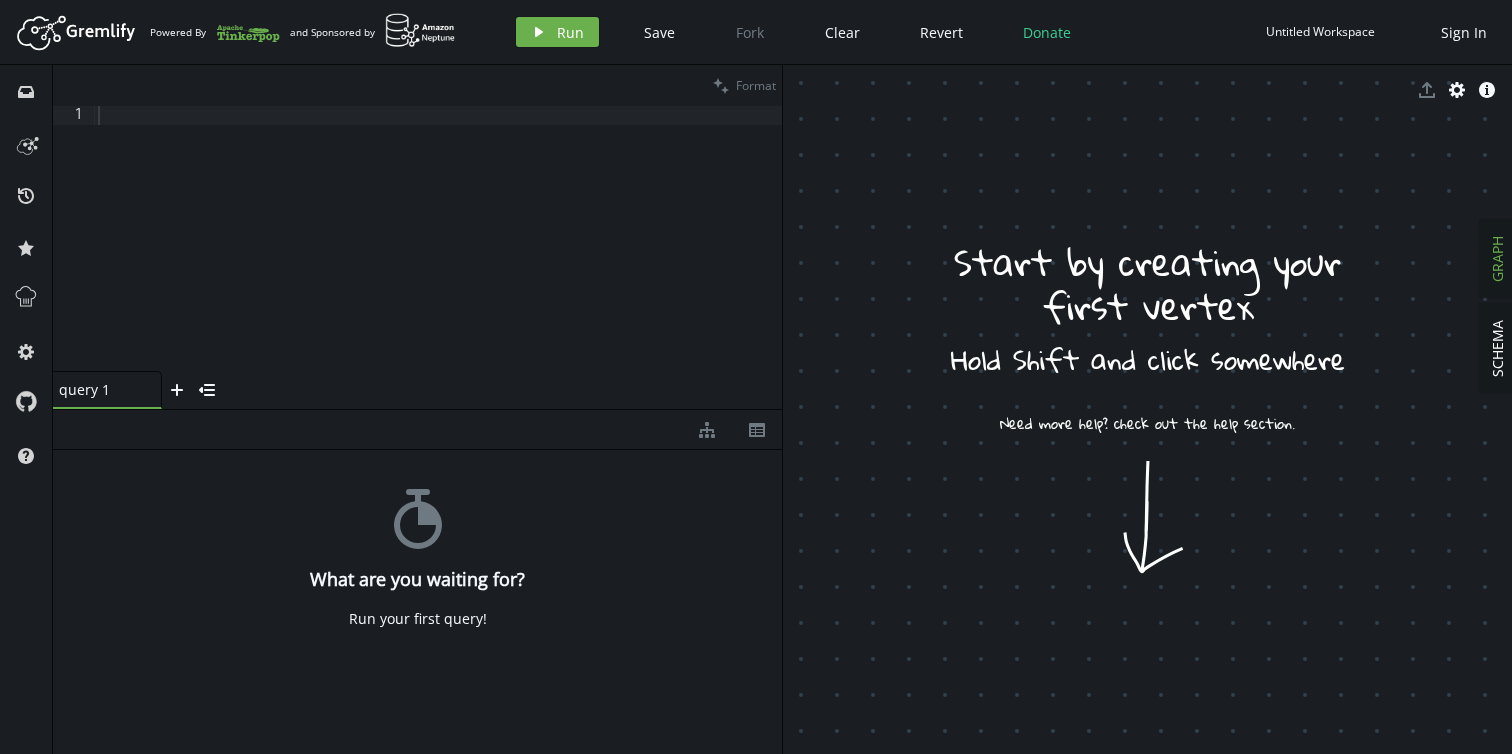 click at bounding box center [438, 258] 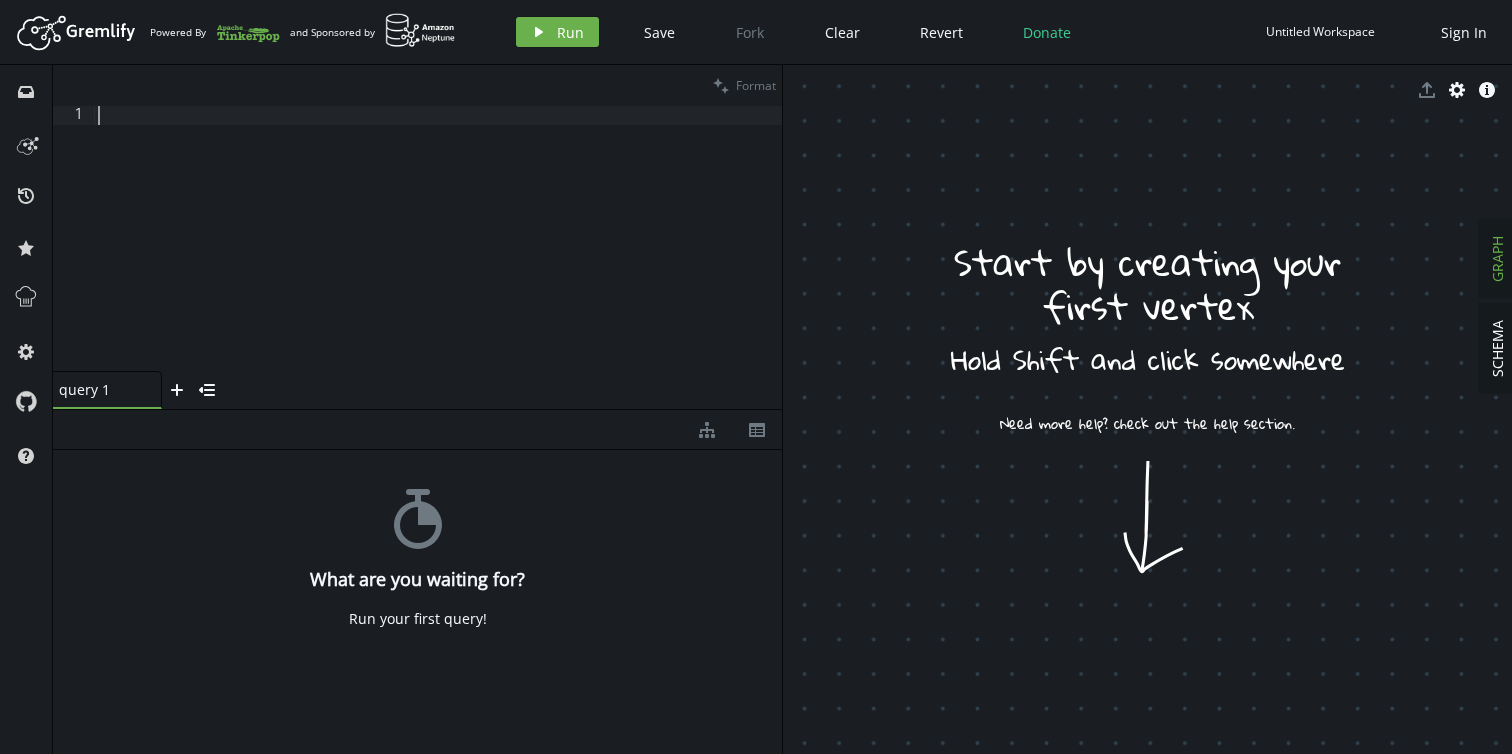 paste 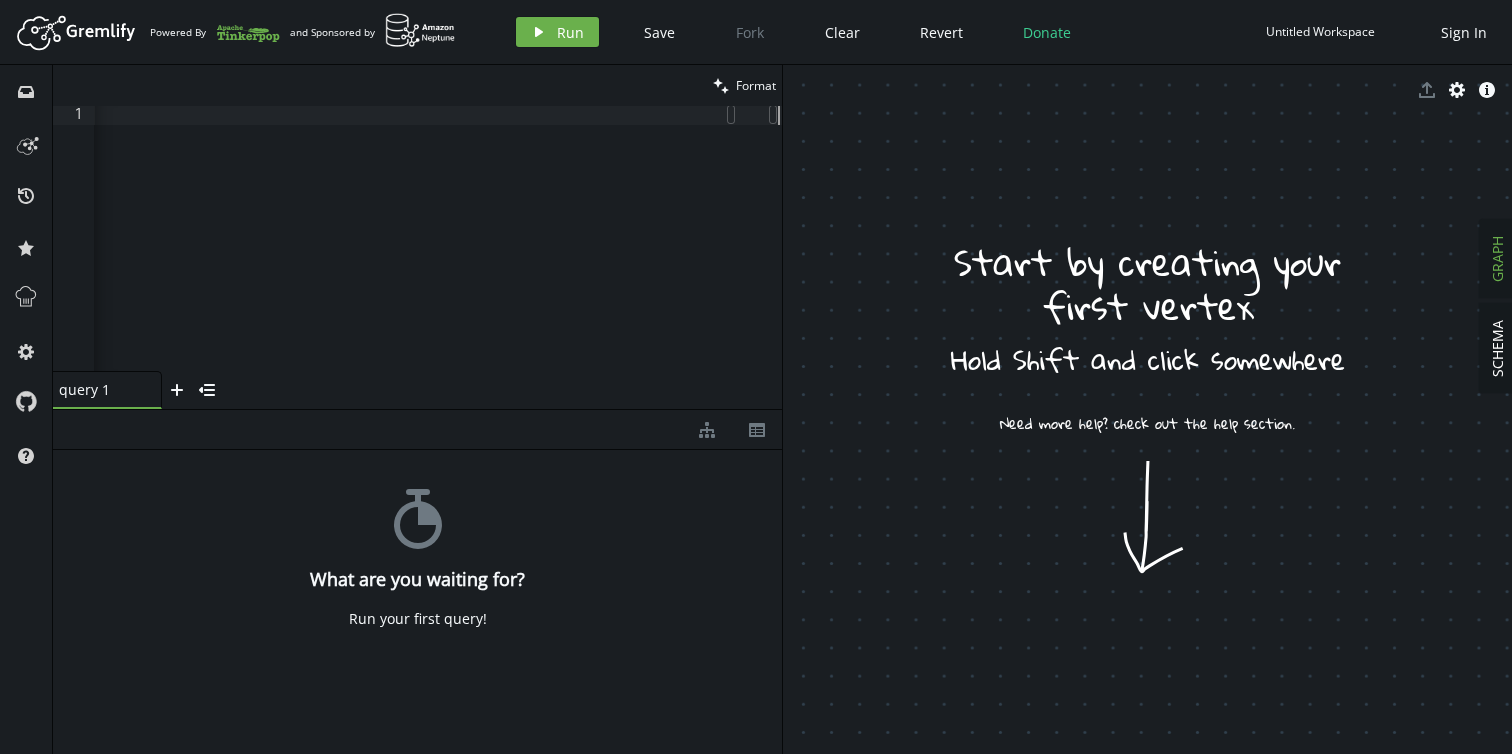 scroll, scrollTop: 0, scrollLeft: 9604, axis: horizontal 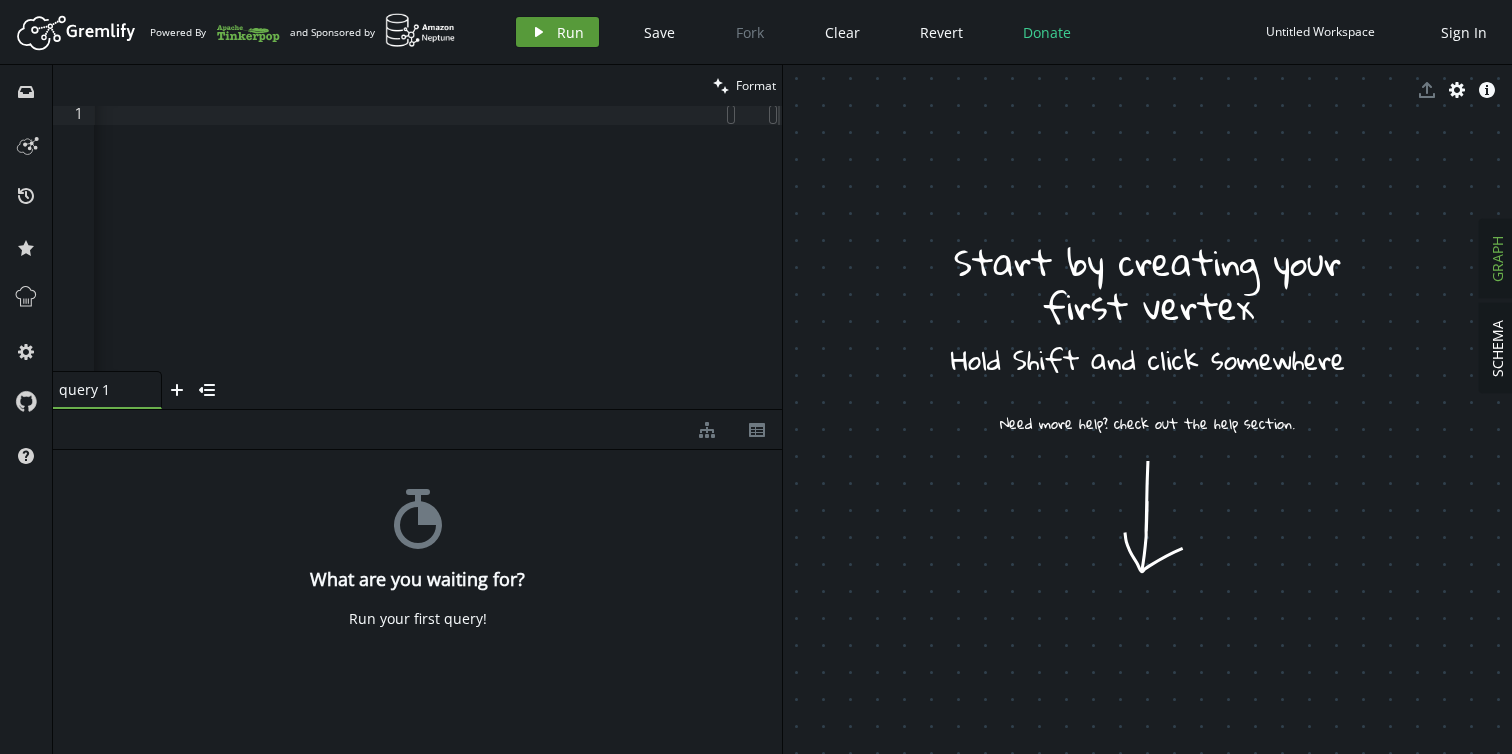 click on "Run" at bounding box center (570, 32) 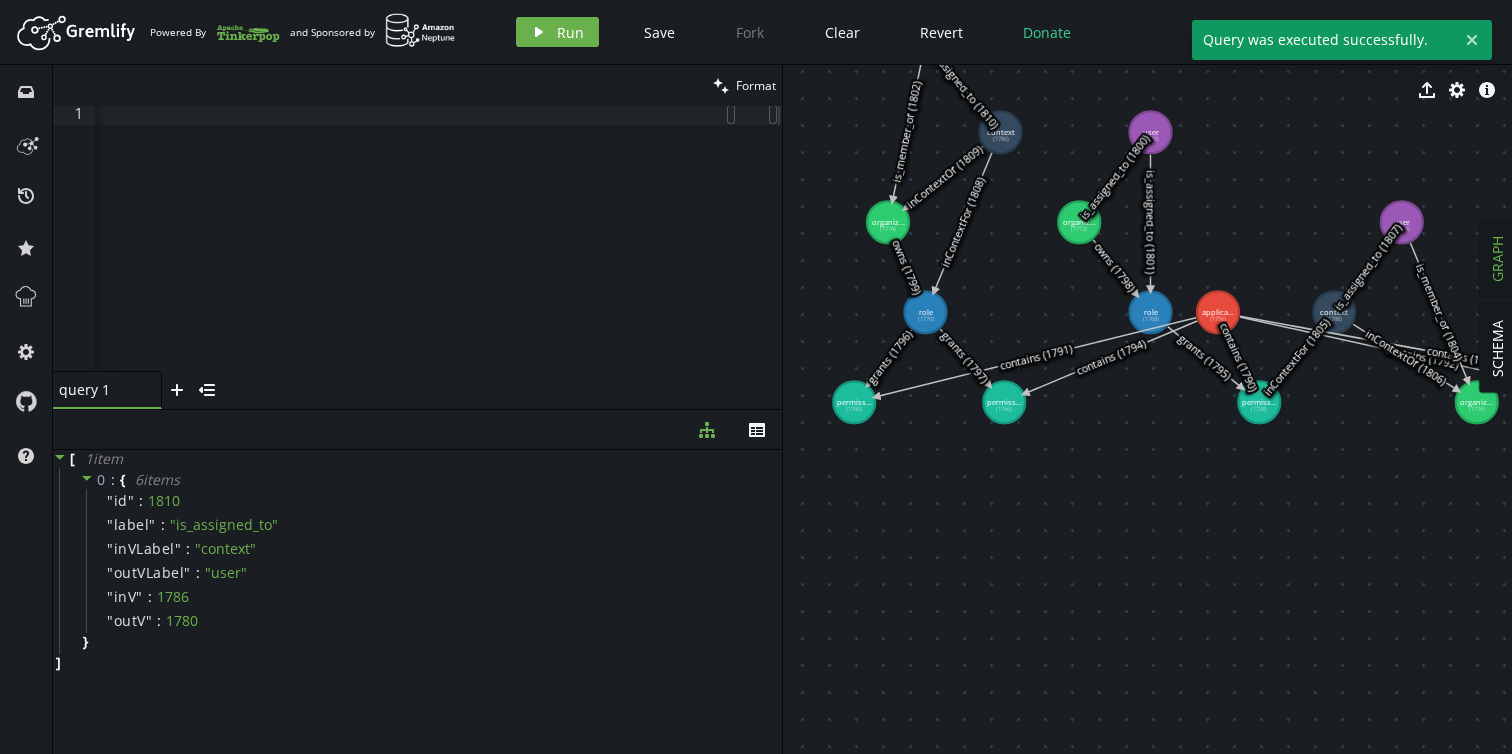 drag, startPoint x: 1246, startPoint y: 491, endPoint x: 1305, endPoint y: 455, distance: 69.115845 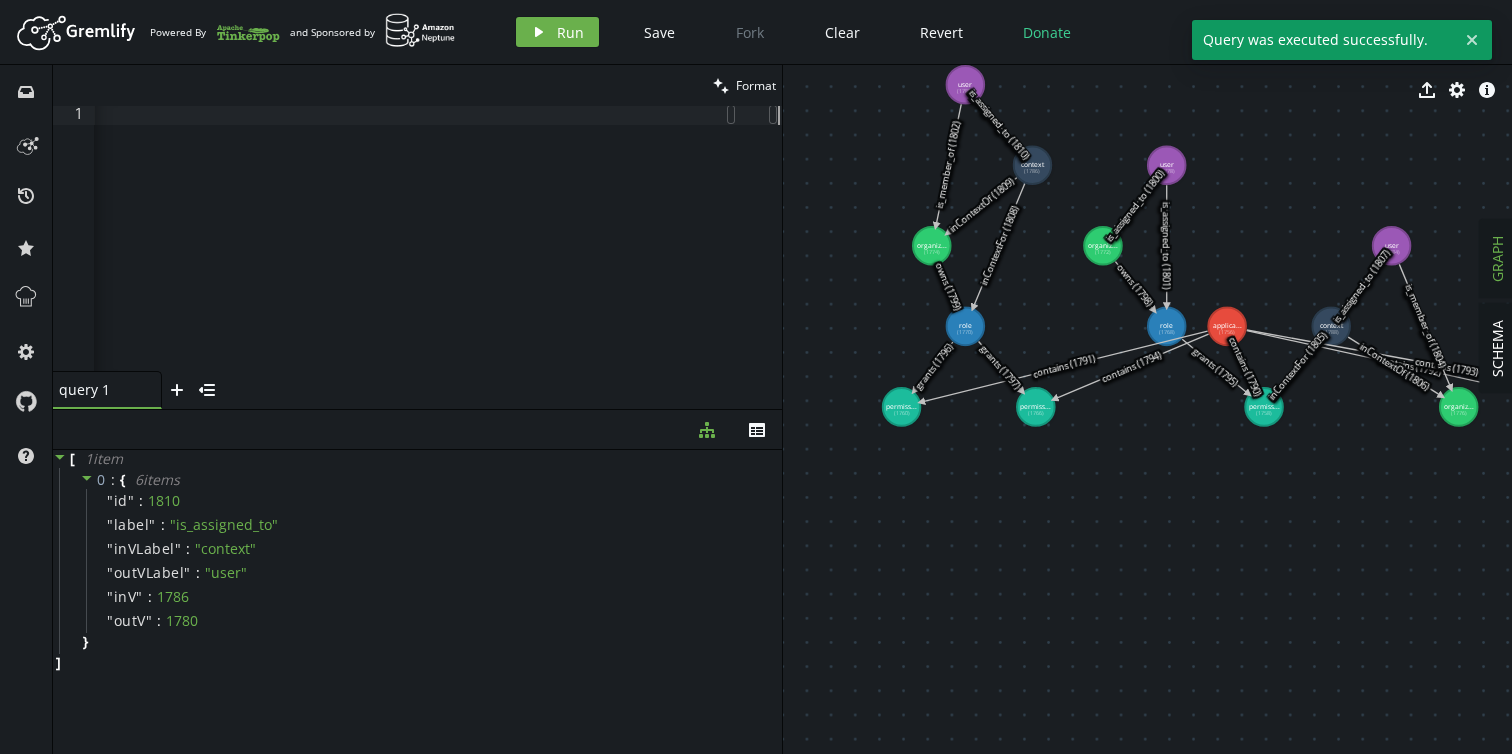 click on "g . addV ( 'application' ) . as ( '1' ) . addV ( 'permission' ) . as ( '2' ) . addV ( 'permission' ) . as ( '3' ) . addV ( 'permission' ) . as ( '4' ) . addV ( 'permission' ) . as ( '5' ) . addV ( 'permission' ) . as ( '6' ) . addV ( 'role' ) . as ( '7' ) . addV ( 'role' ) . as ( '8' ) . addV ( 'organization' ) . as ( '9' ) . addV ( 'organization' ) . as ( '10' ) . addV ( 'organization' ) . as ( '11' ) . addV ( 'user' ) . as ( '12' ) . addV ( 'user' ) . as ( '13' ) . addV ( 'user' ) . as ( '14' ) . addV ( 'user' ) . as ( '15' ) . addV ( 'context' ) . as ( '16' ) . addV ( 'context' ) . as ( '17' ) . addE ( 'contains' ) . from ( '1' ) . to ( '2' ) . addE ( 'contains' ) . from ( '1' ) . to ( '3' ) . addE ( 'contains' ) . from ( '1' ) . to ( '4' ) . addE ( 'contains' ) . from ( '1' ) . to ( '5' ) . addE ( 'contains' ) . from ( '1' ) . to ( '6' ) . addE ( 'grants' ) . from ( '7' ) . to ( '2' ) . addE ( 'grants' ) . from ( '8' ) . to ( '3' ) . addE ( 'grants' ) . from ( '8' ) . to ( '6' ) . addE ( 'owns' ) . from (" at bounding box center (-4364, 254) 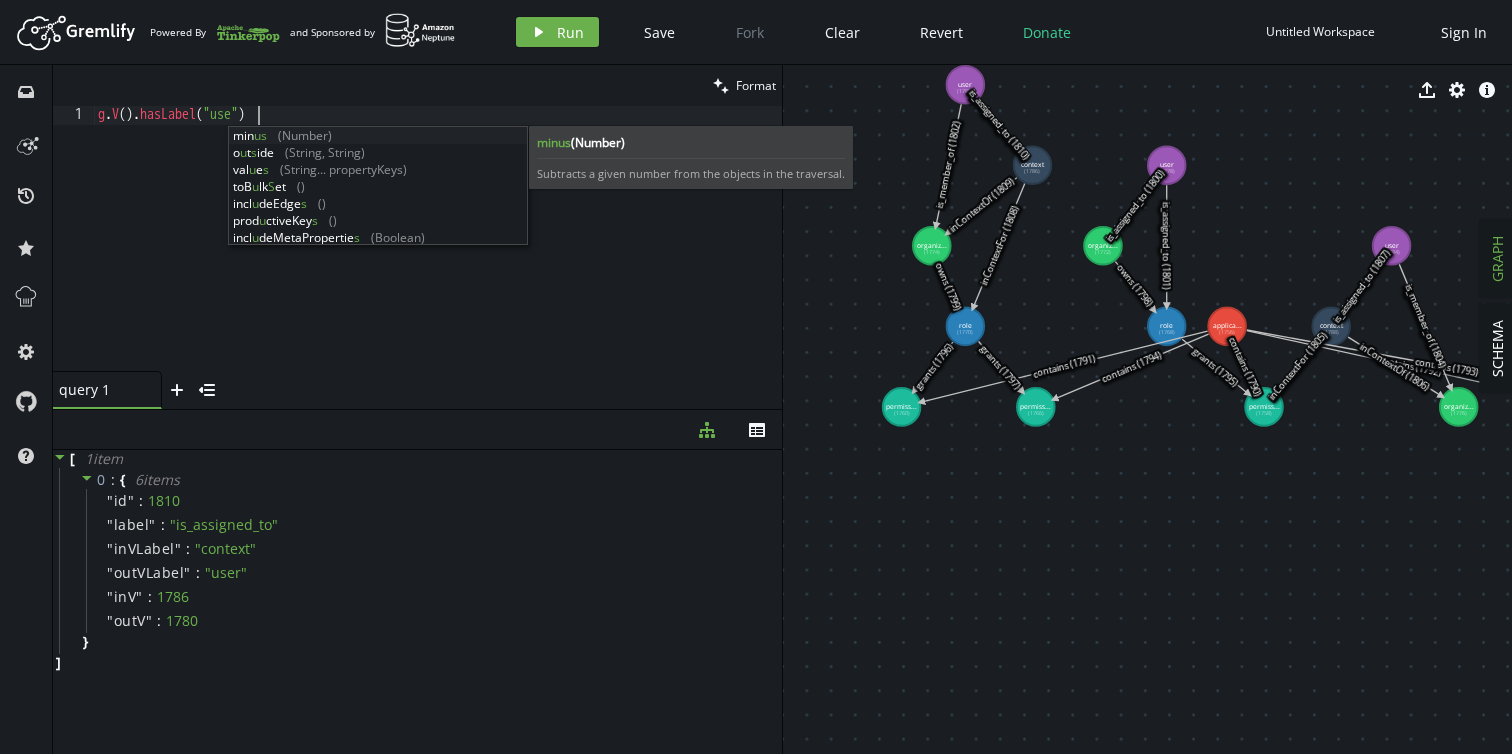 scroll, scrollTop: 0, scrollLeft: 167, axis: horizontal 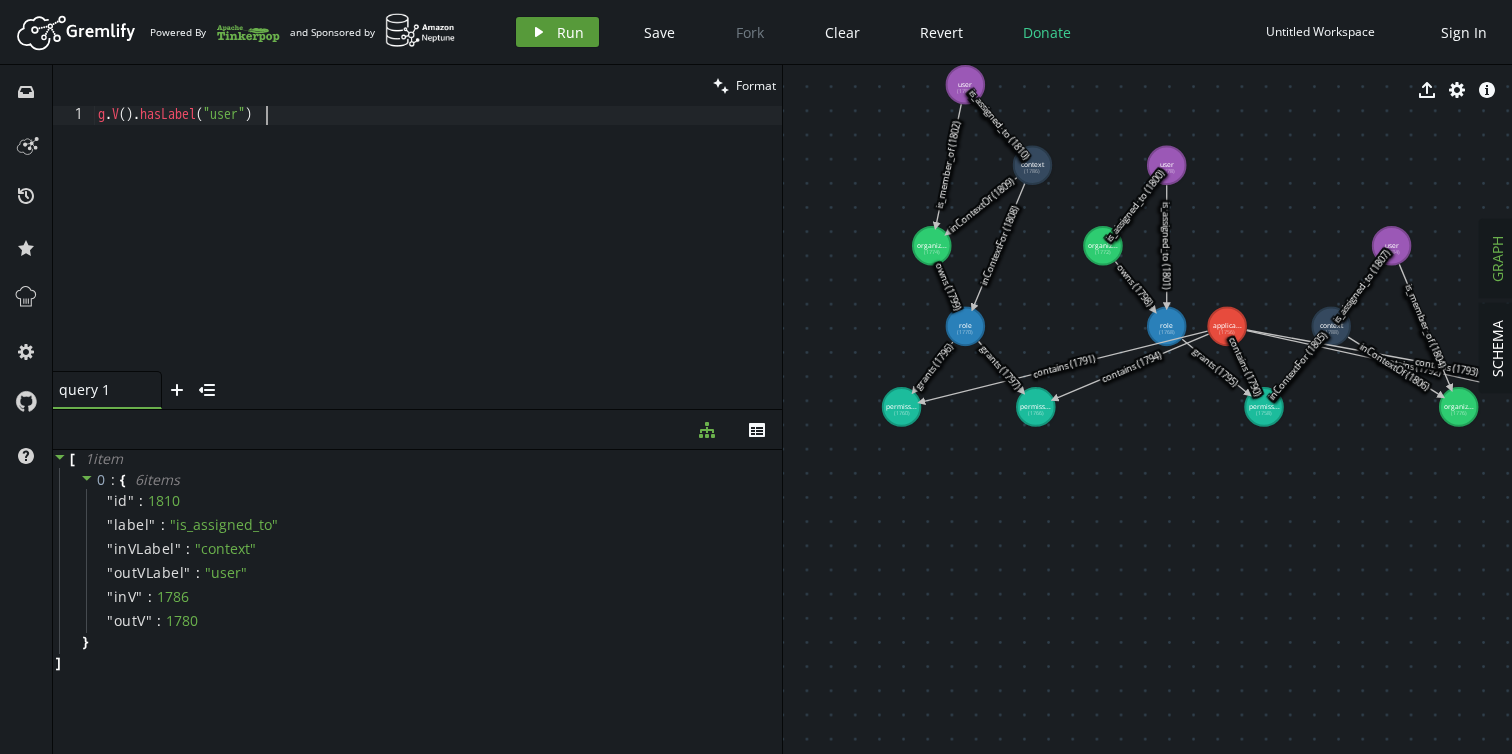 type on "g.V().hasLabel("user)" 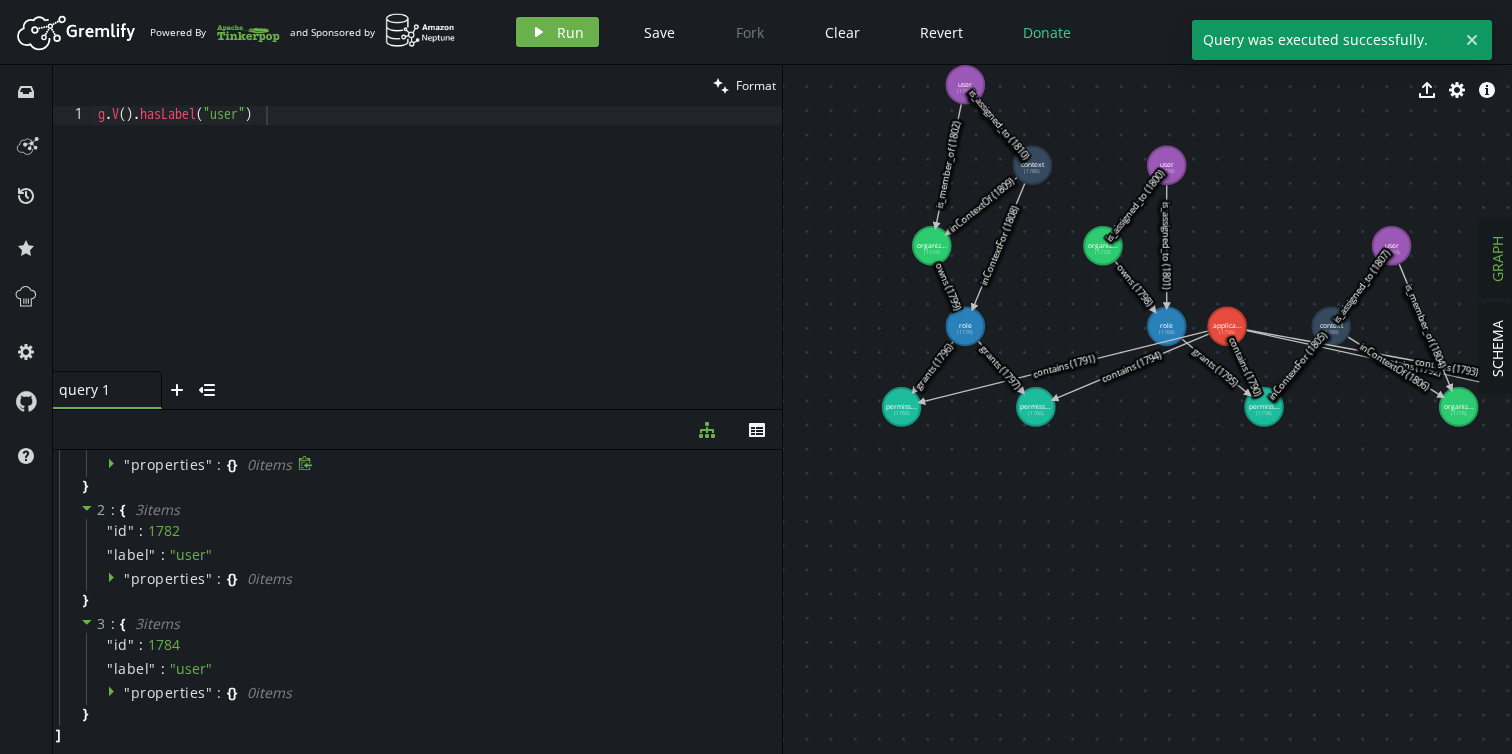scroll, scrollTop: 0, scrollLeft: 0, axis: both 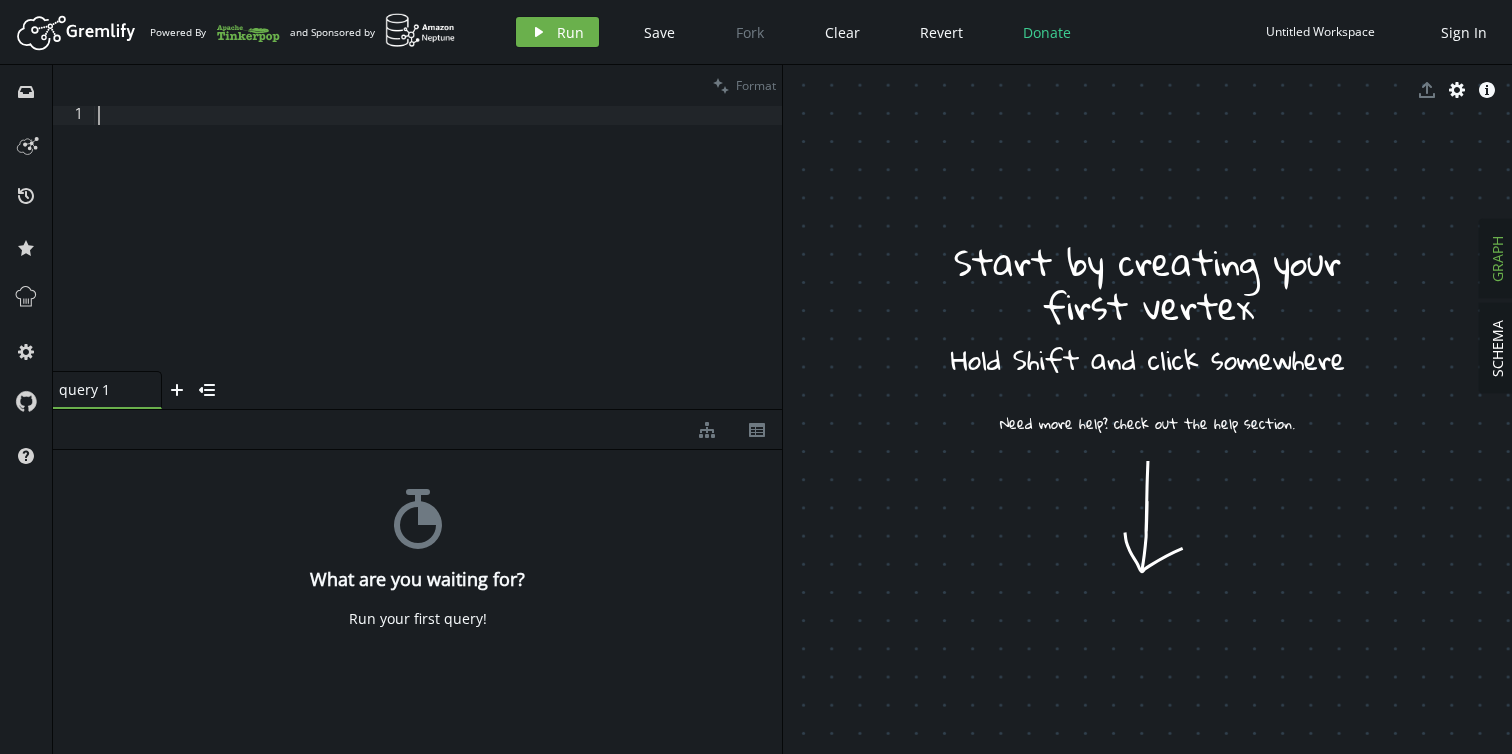 click at bounding box center (438, 258) 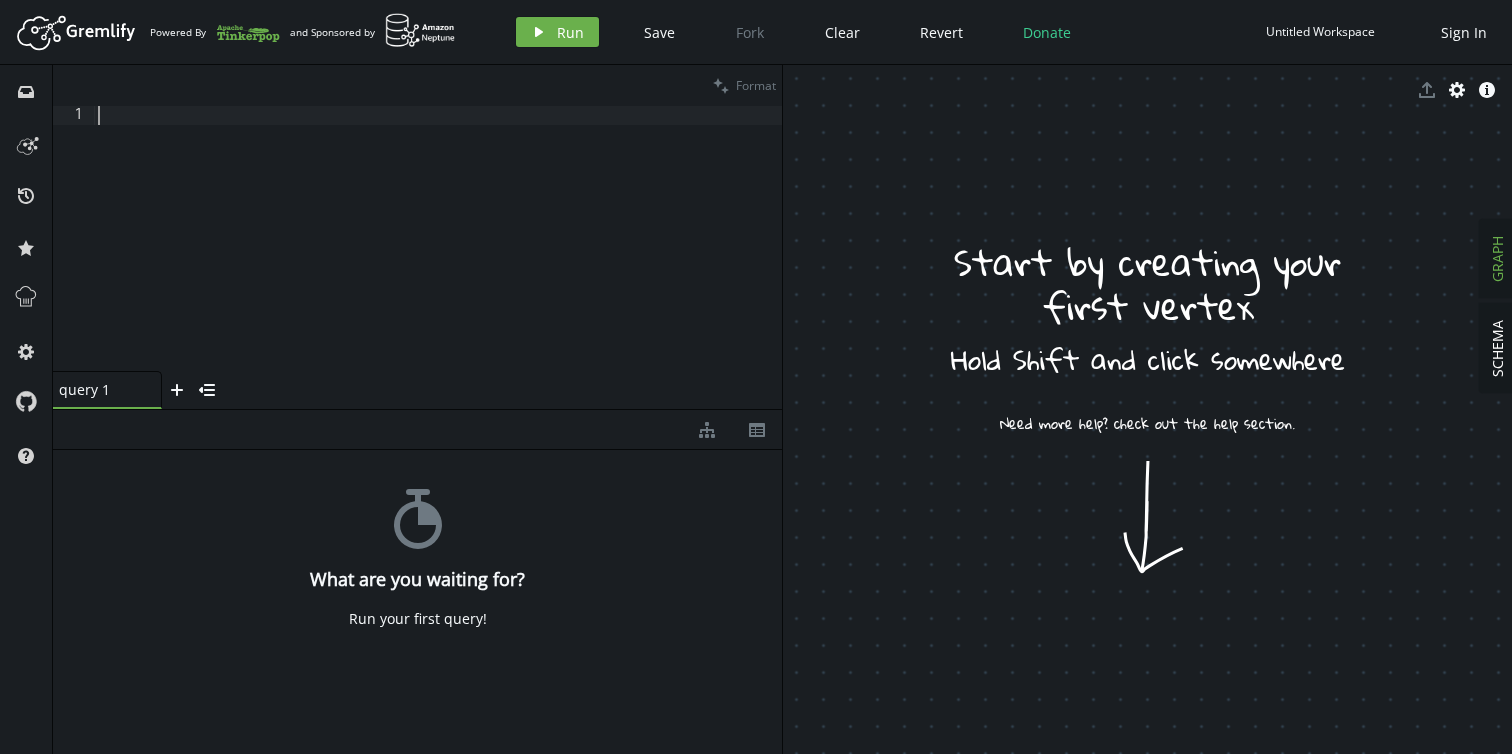 paste on "g.addV('user').property('name','[FIRST]').as('1').addV('user').property('name','[FIRST]').as('2').addE('is_brother_from').from('1').to('2')" 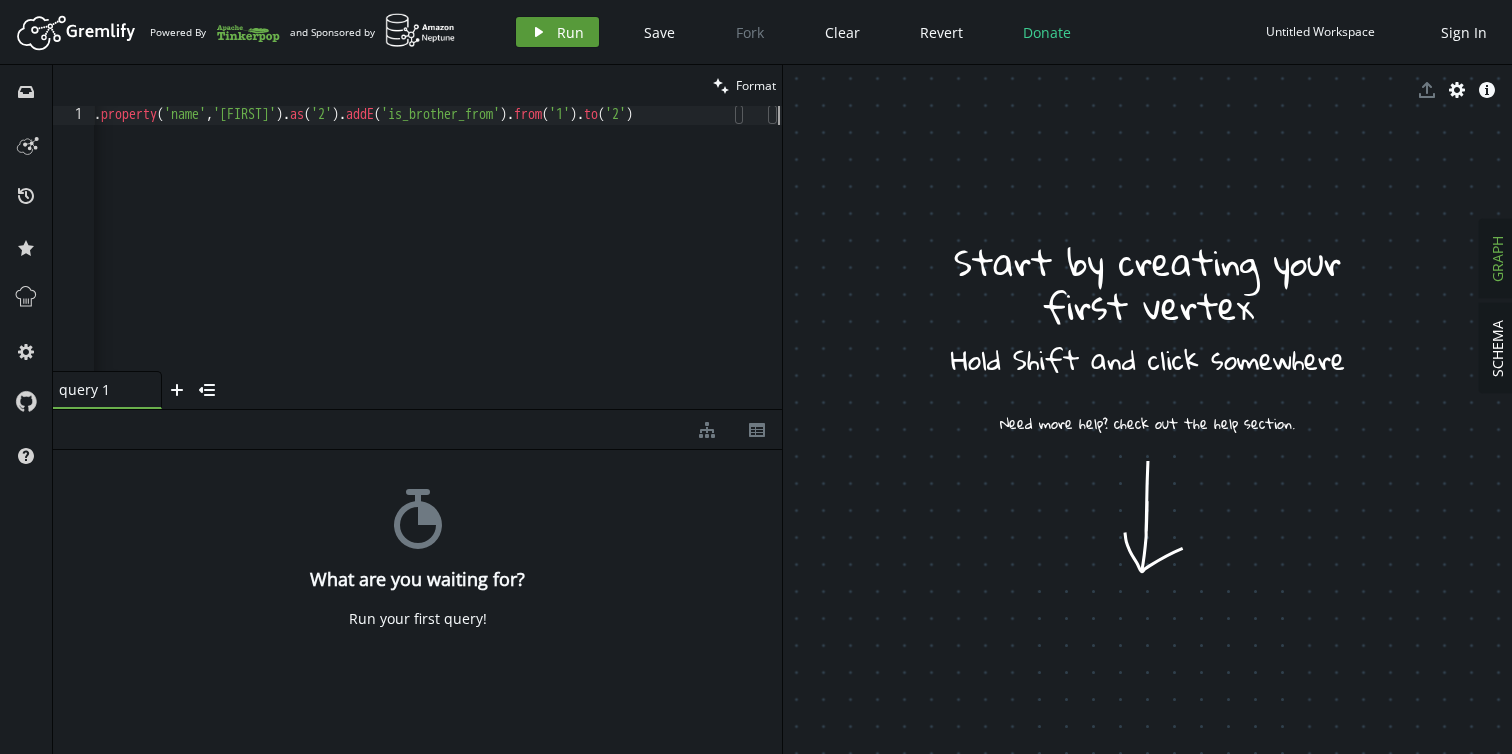 click on "Run" at bounding box center [570, 32] 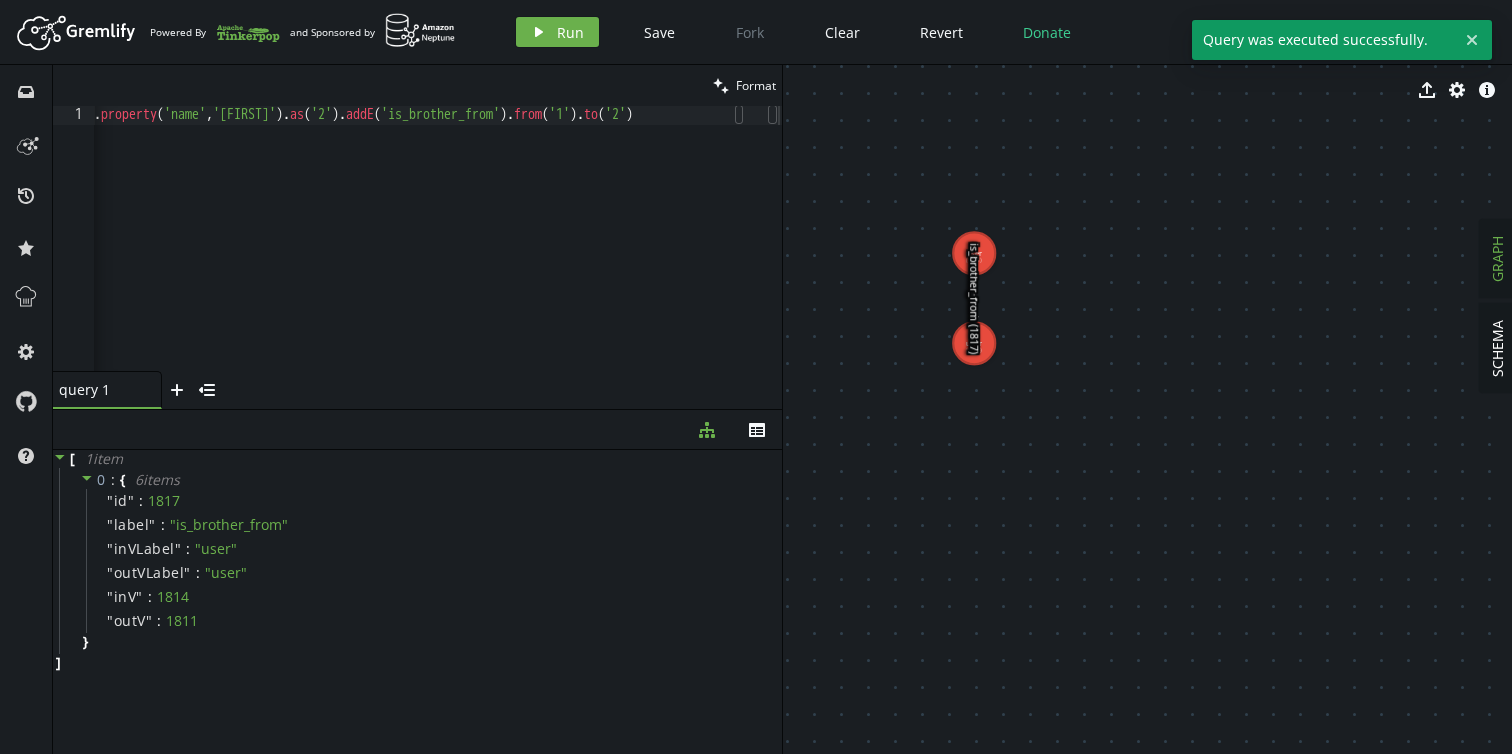 drag, startPoint x: 871, startPoint y: 257, endPoint x: 1051, endPoint y: 434, distance: 252.44603 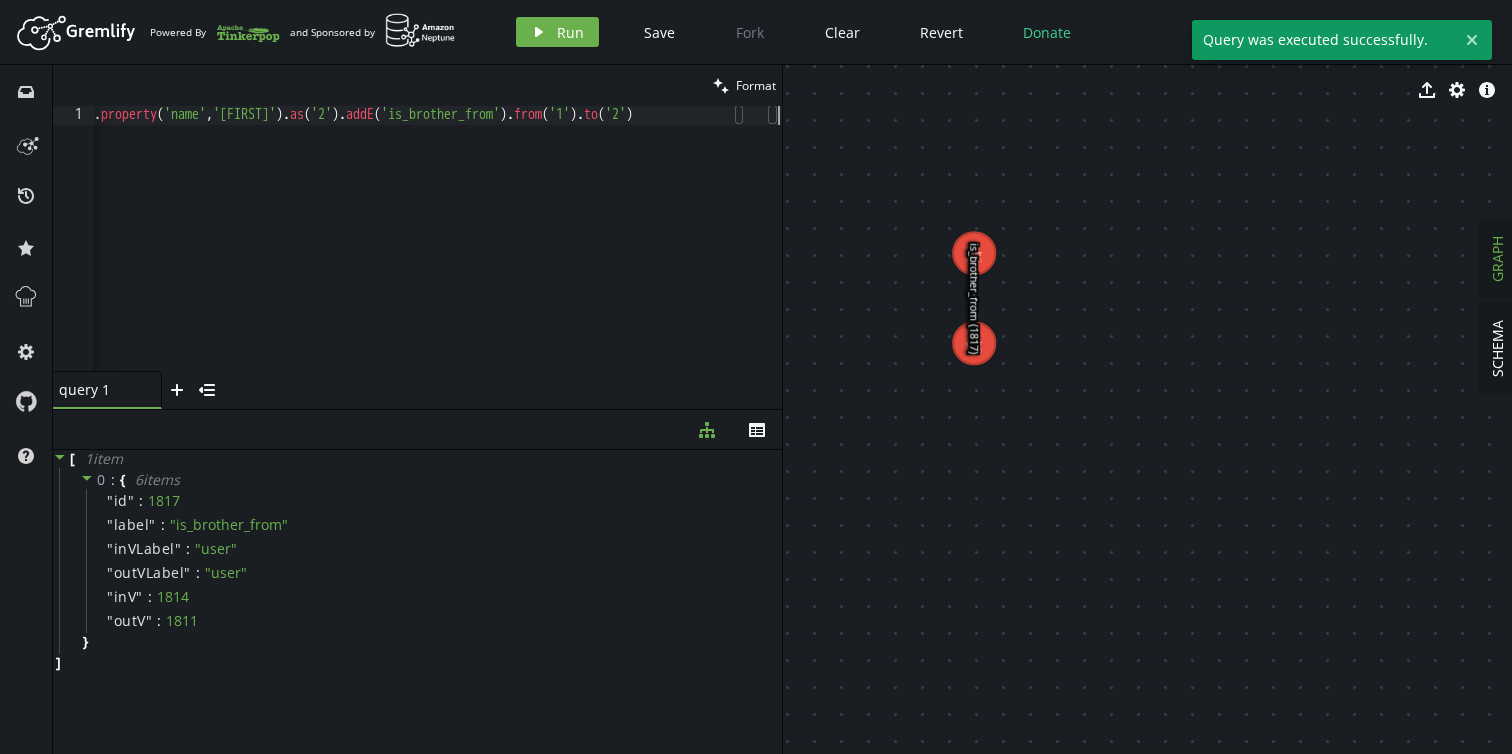 click on "g . addV ( 'user' ) . property ( 'name' , '[FIRST]' ) . as ( '1' ) . addV ( 'user' ) . property ( 'name' , '[FIRST]' ) . as ( '2' ) . addE ( 'is_brother_from' ) . from ( '1' ) . to ( '2' )" at bounding box center [219, 254] 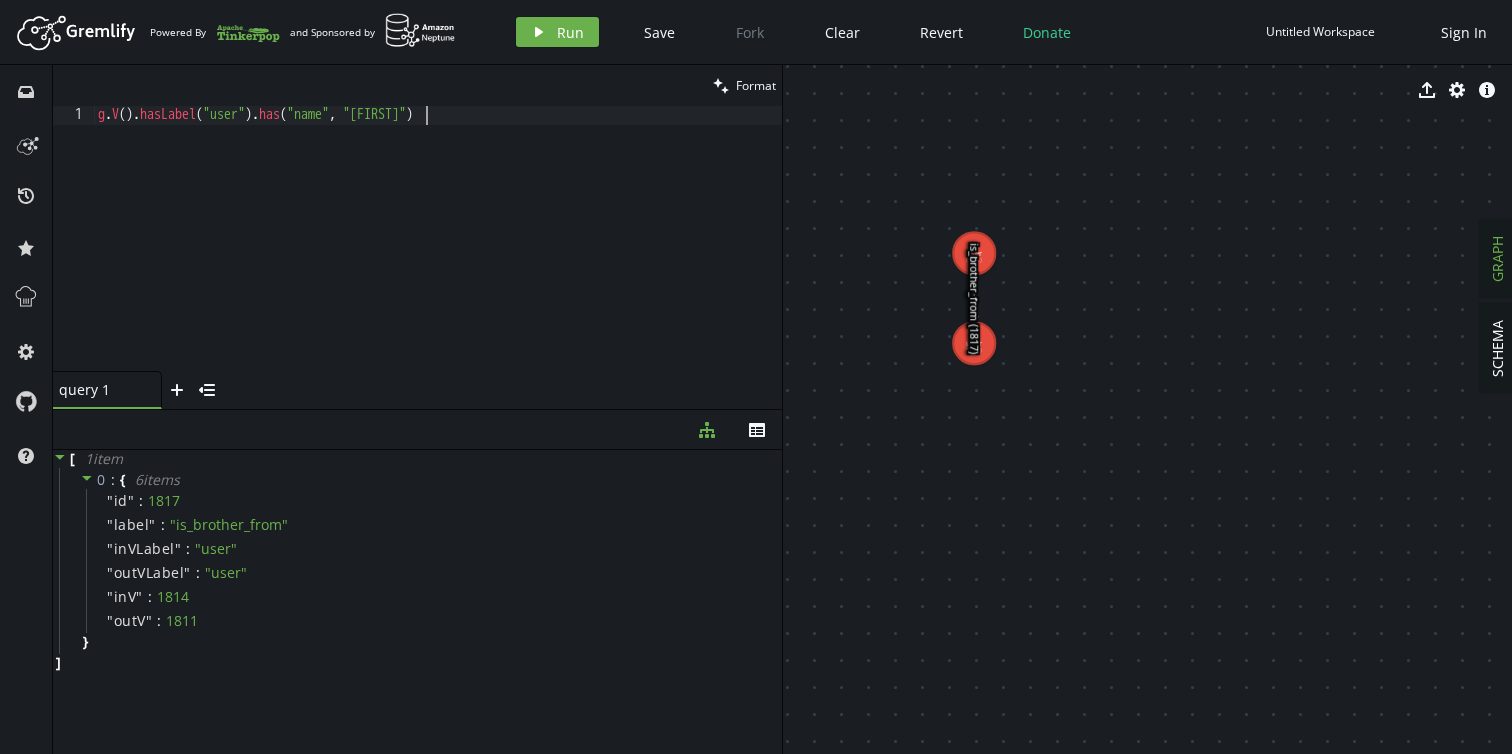 scroll, scrollTop: 0, scrollLeft: 335, axis: horizontal 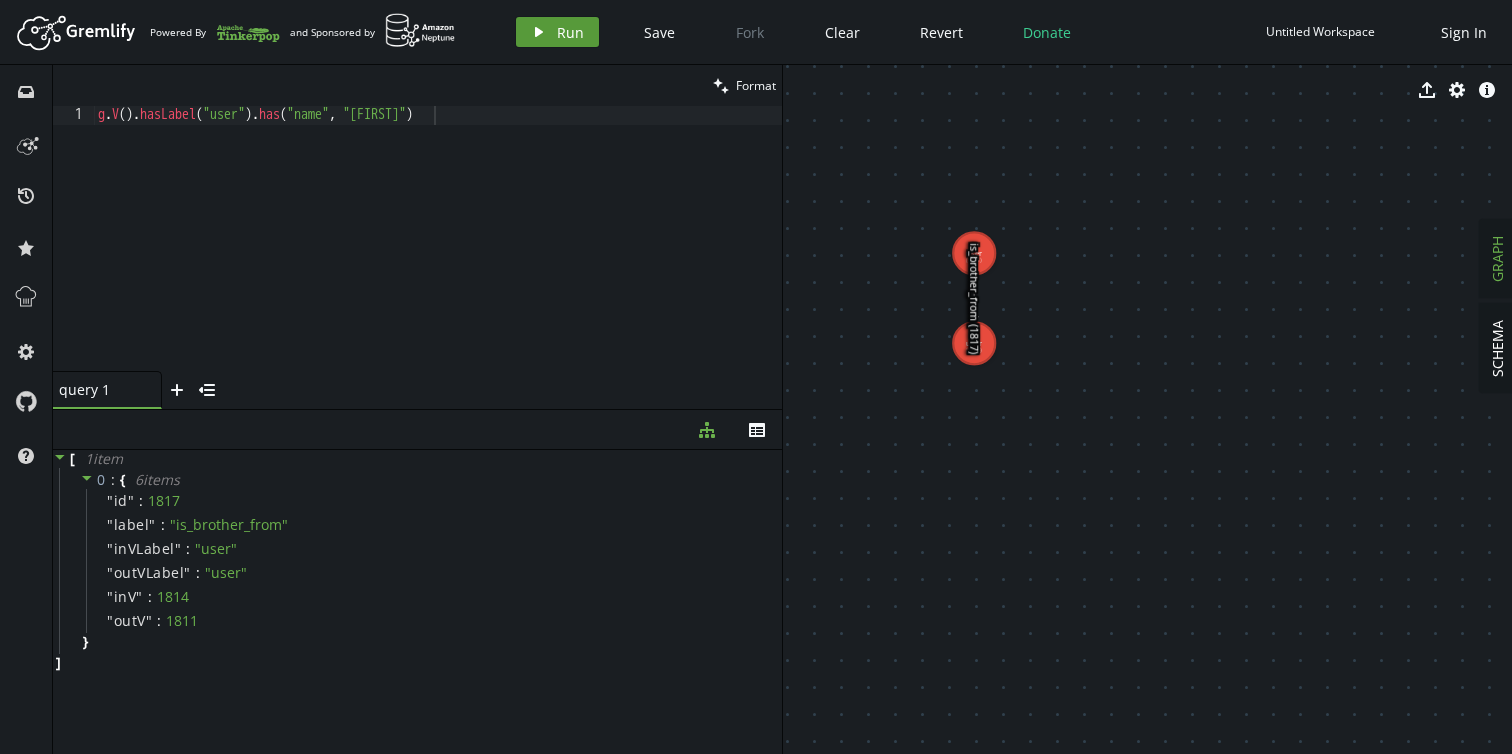 click on "Run" at bounding box center (570, 32) 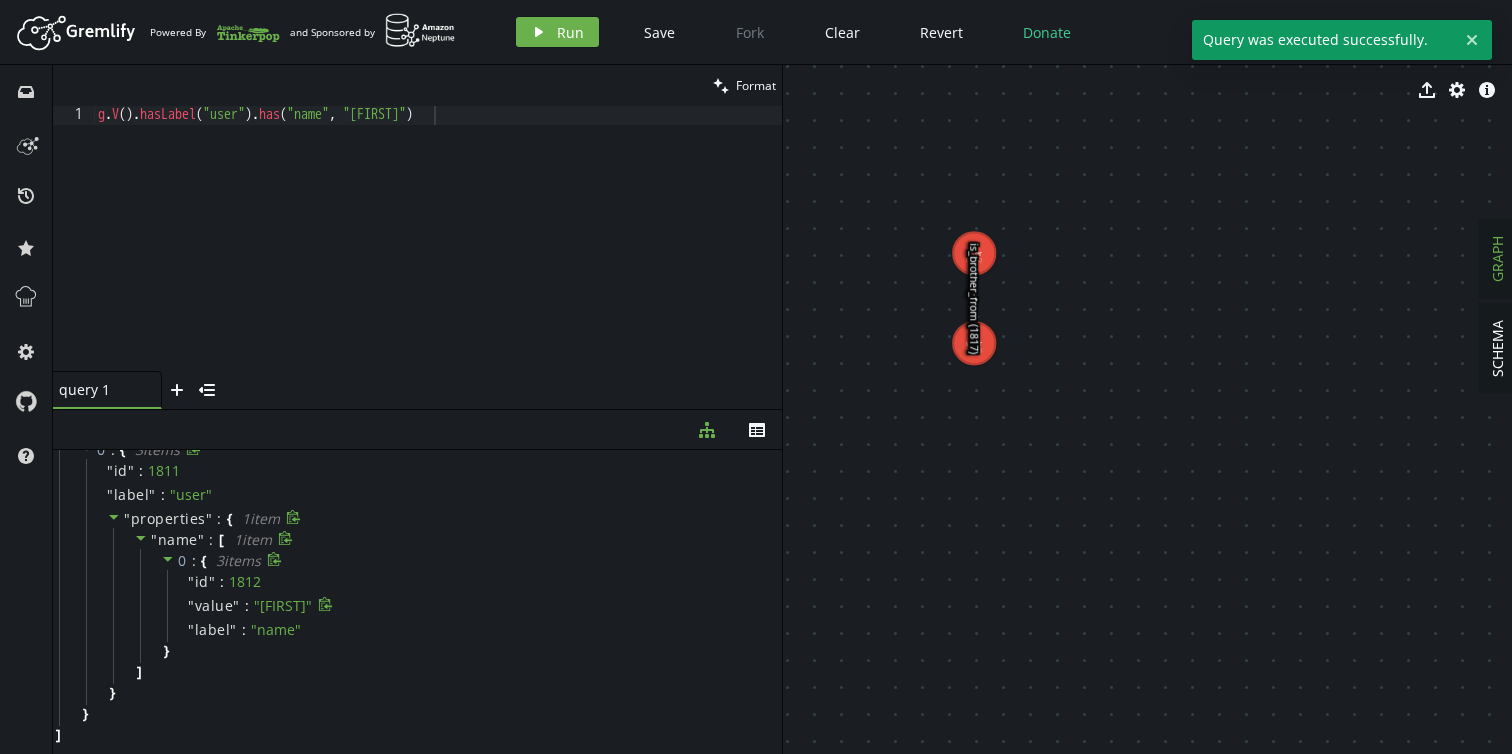 scroll, scrollTop: 0, scrollLeft: 0, axis: both 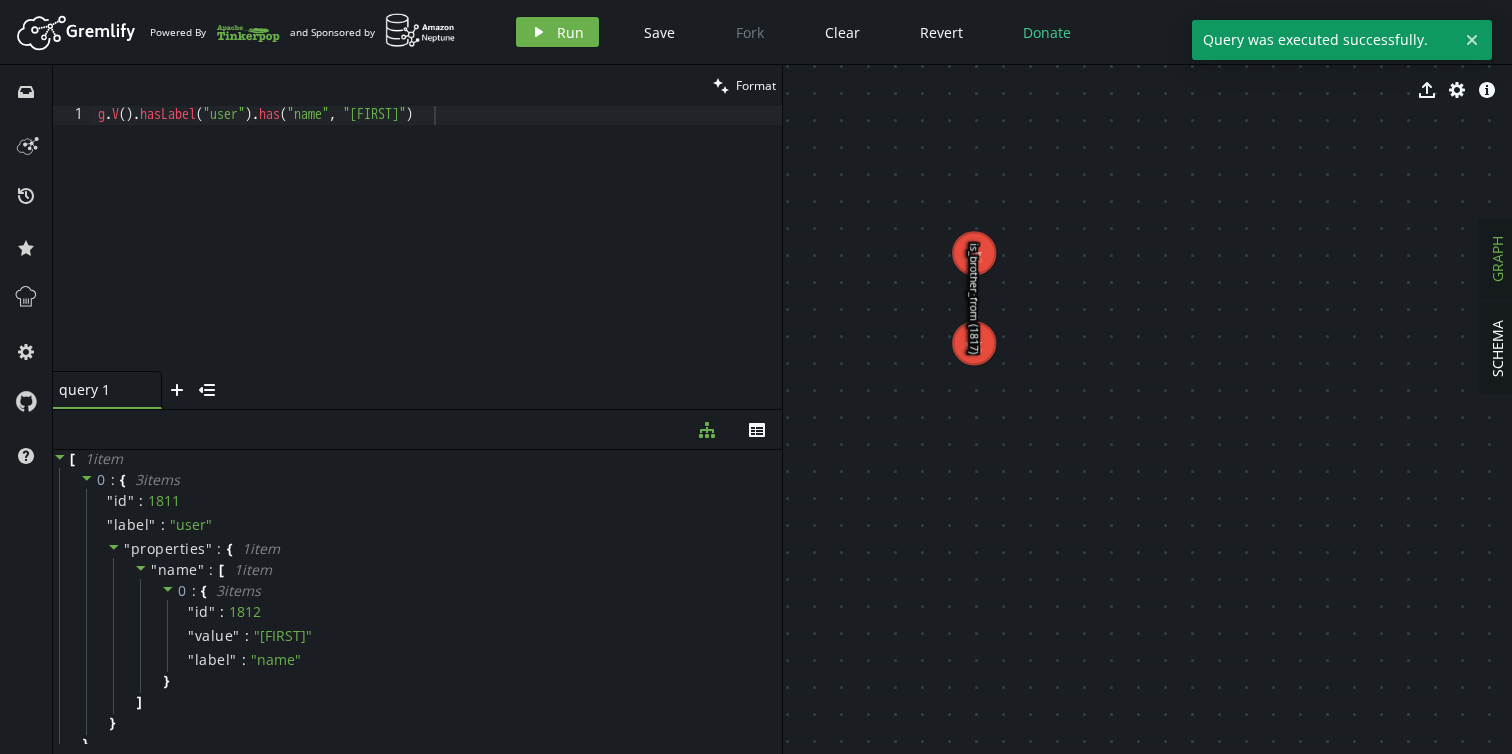 click on "g . V ( ) . hasLabel ( "user" ) . has ( "name" ,   "[FIRST]" )" at bounding box center (438, 258) 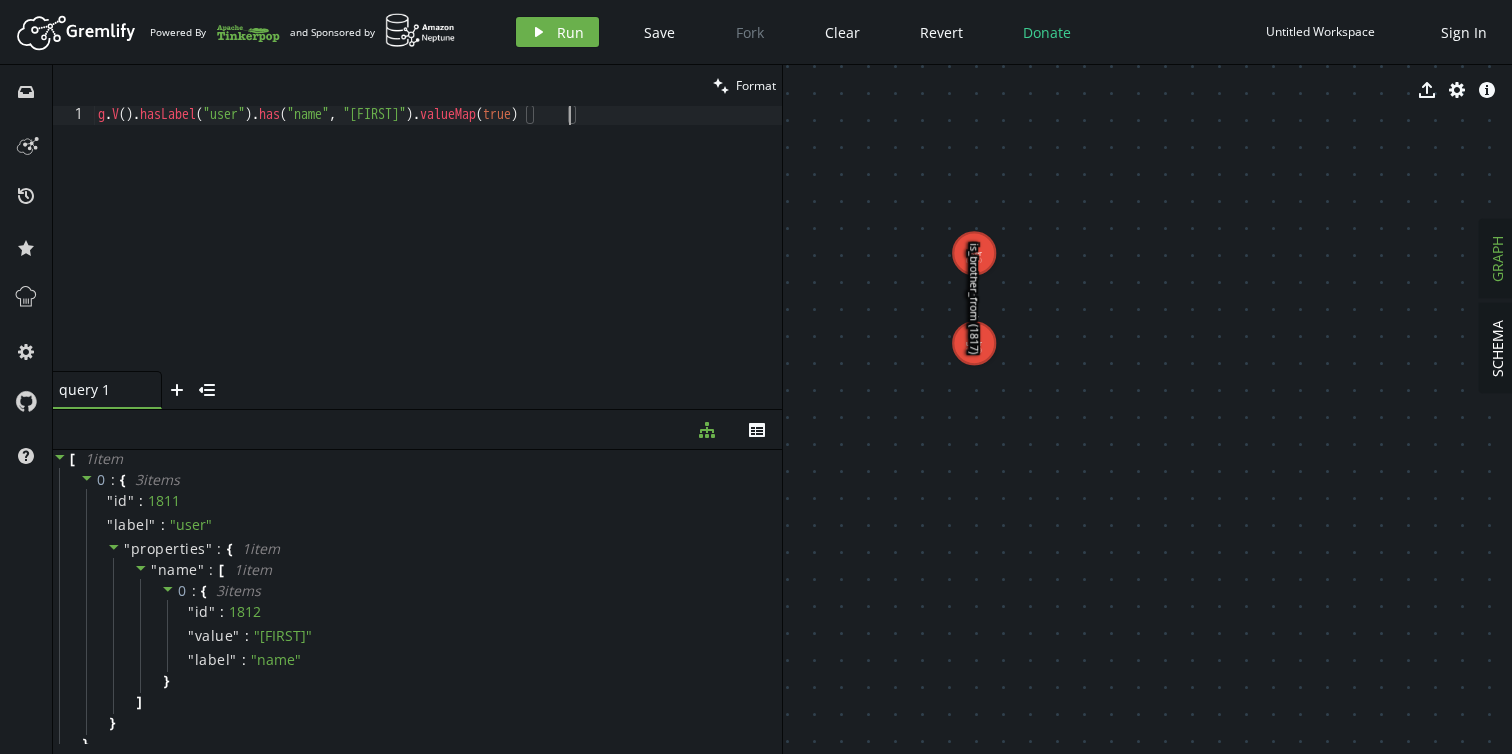 scroll, scrollTop: 0, scrollLeft: 477, axis: horizontal 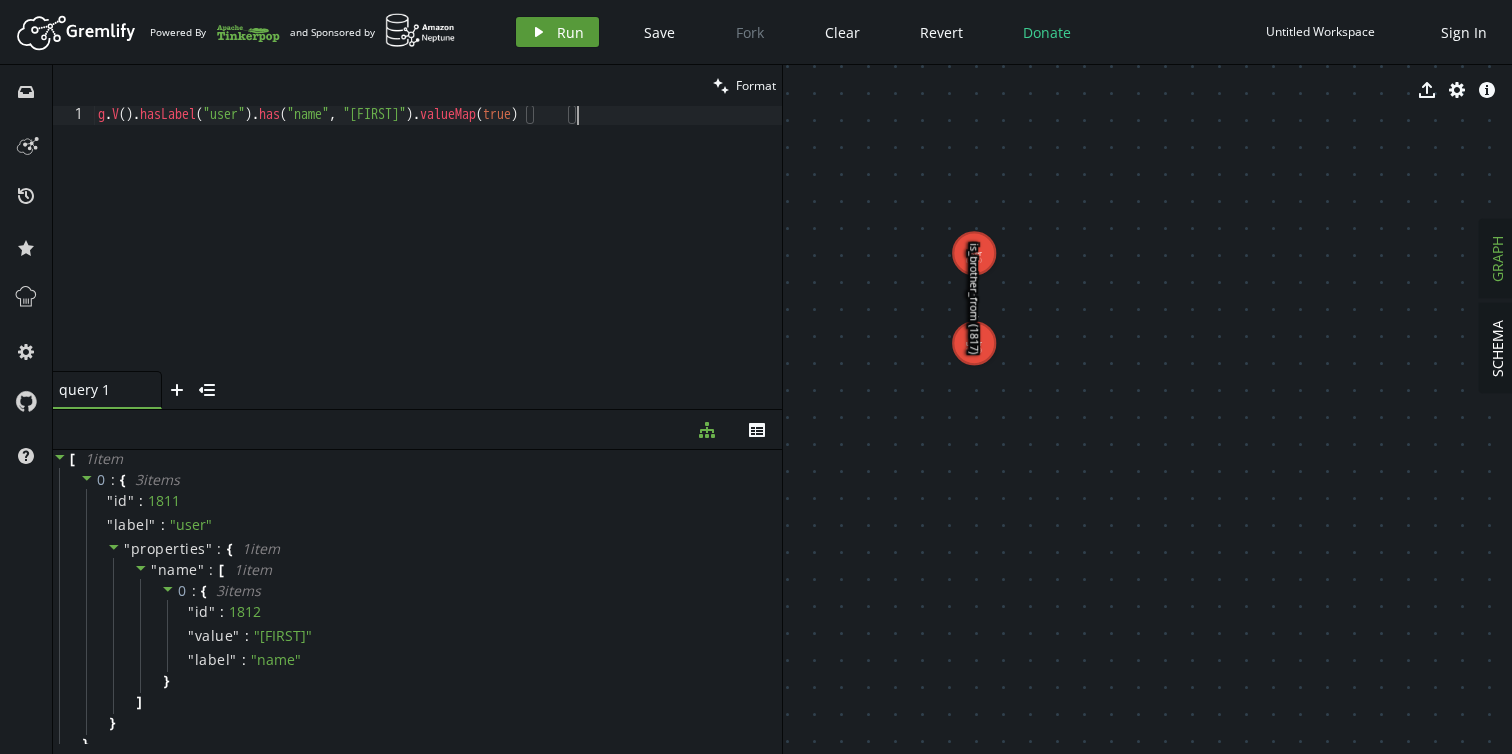 type on "g.V().hasLabel("user").has("name", "[FIRST]").valueMap(true)" 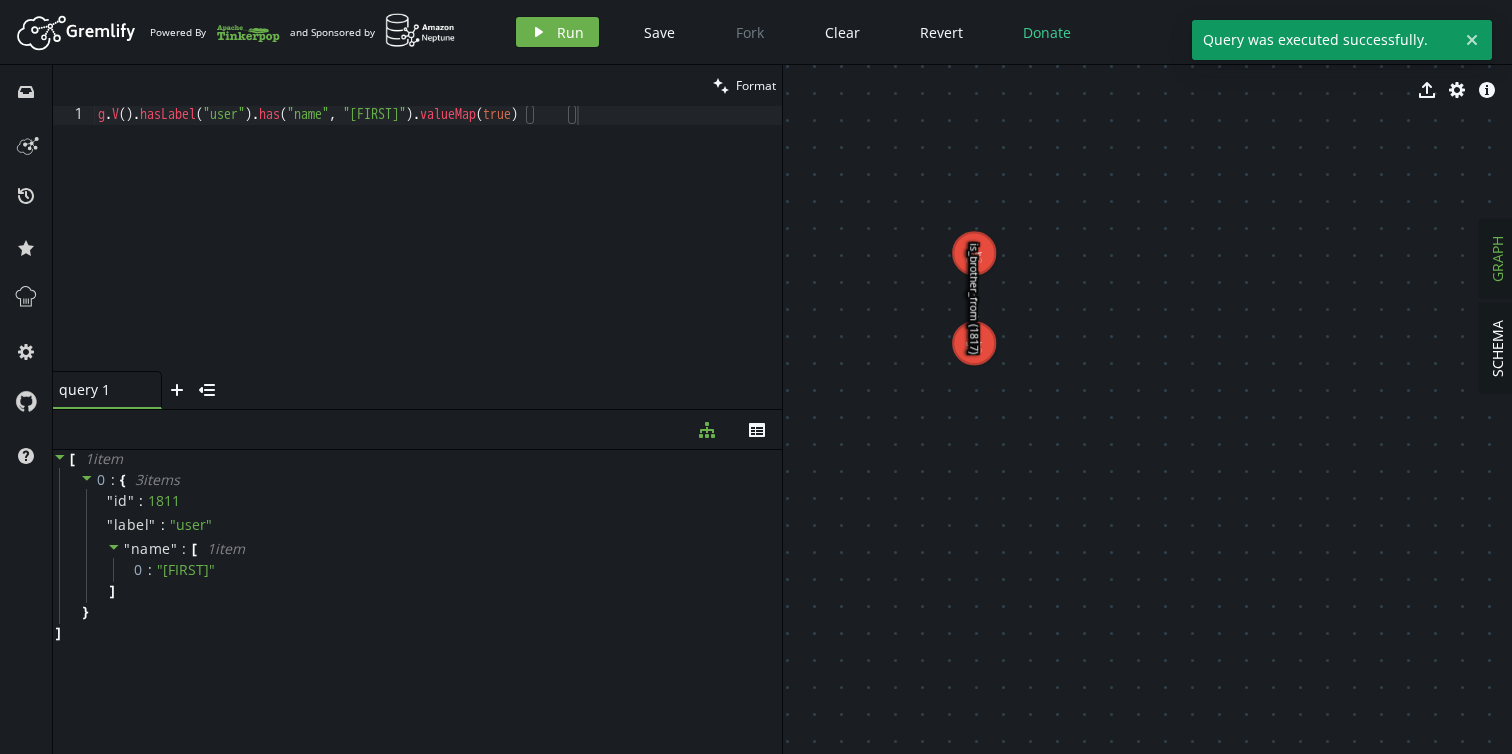 click on "g . V ( ) . hasLabel ( "user" ) . has ( "name" ,   "[FIRST]" ) . valueMap ( true )" at bounding box center (438, 258) 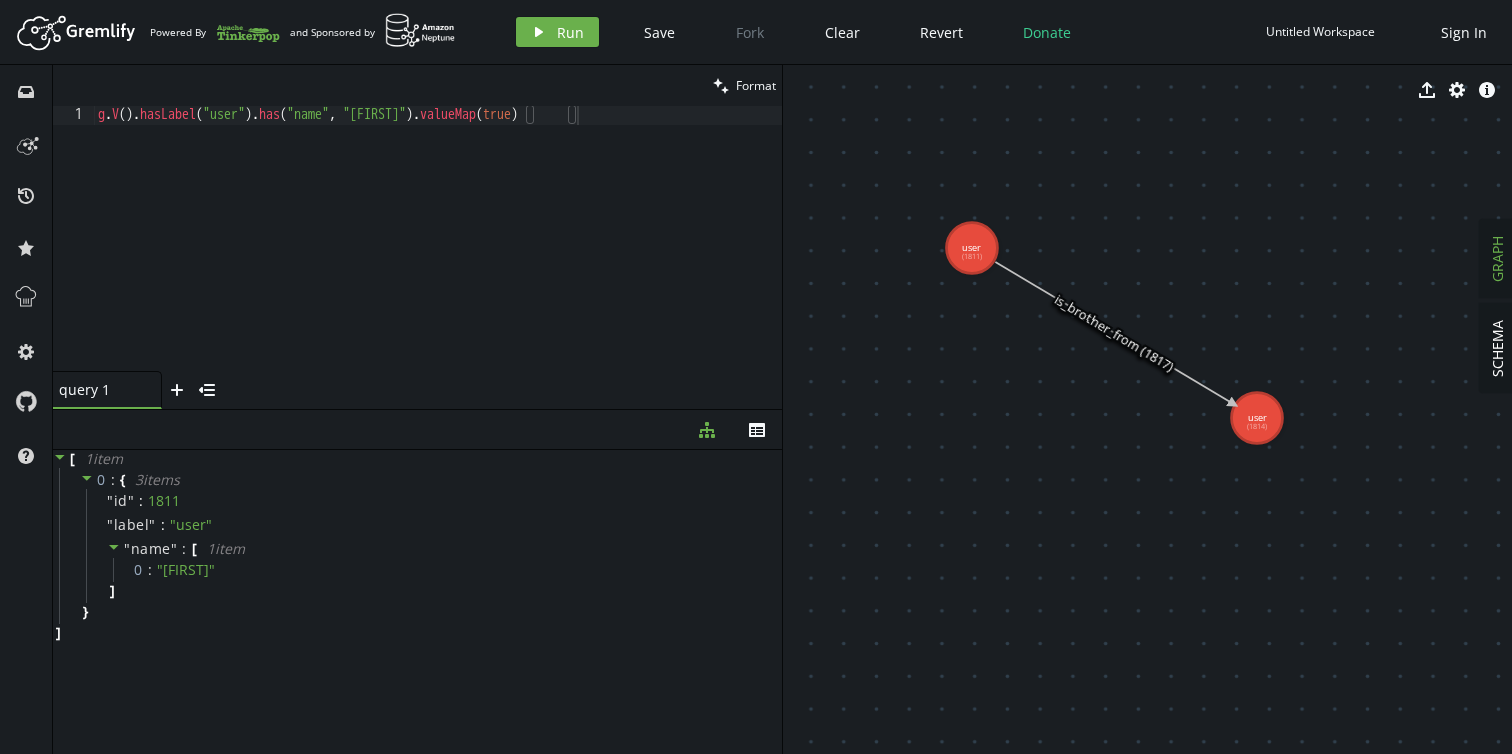 drag, startPoint x: 980, startPoint y: 364, endPoint x: 1256, endPoint y: 419, distance: 281.42673 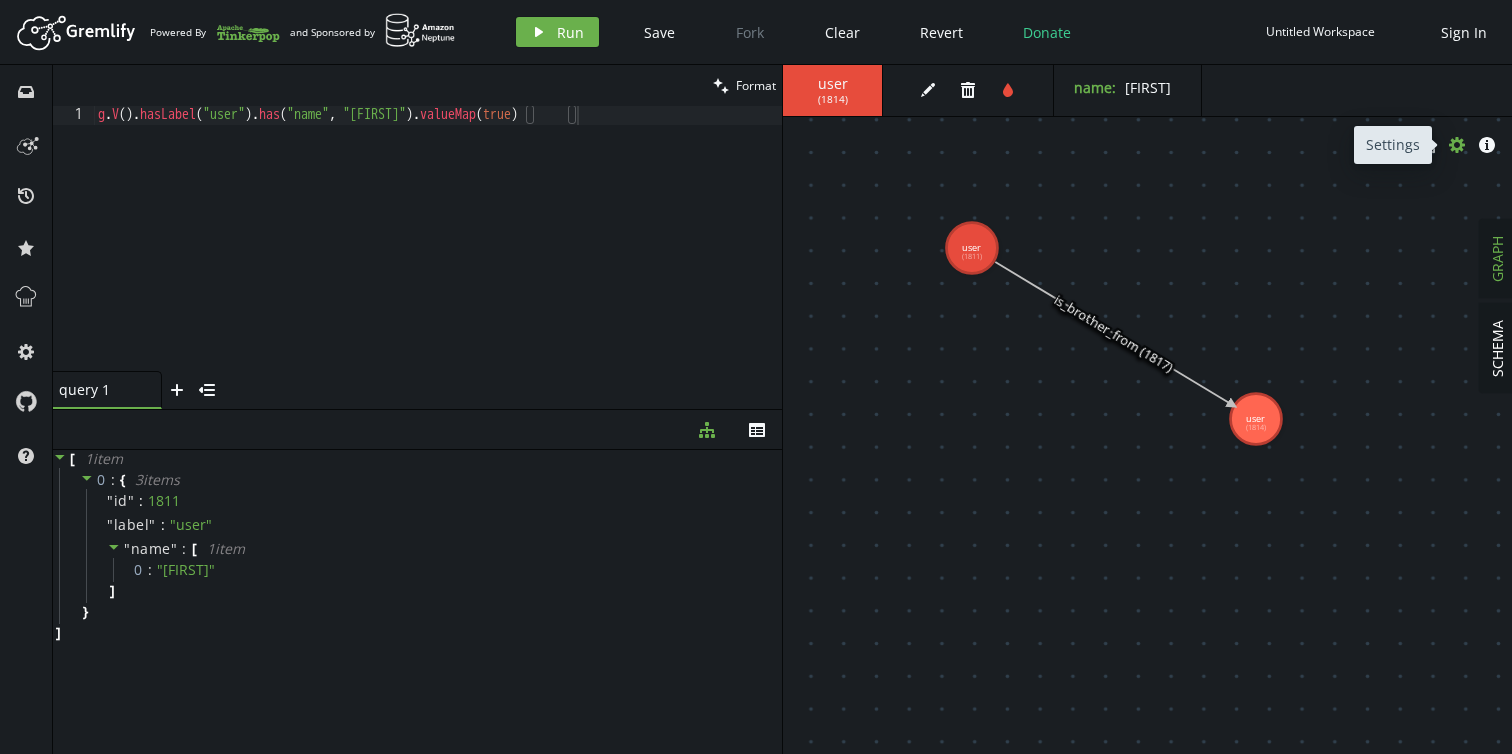 click at bounding box center [1457, 145] 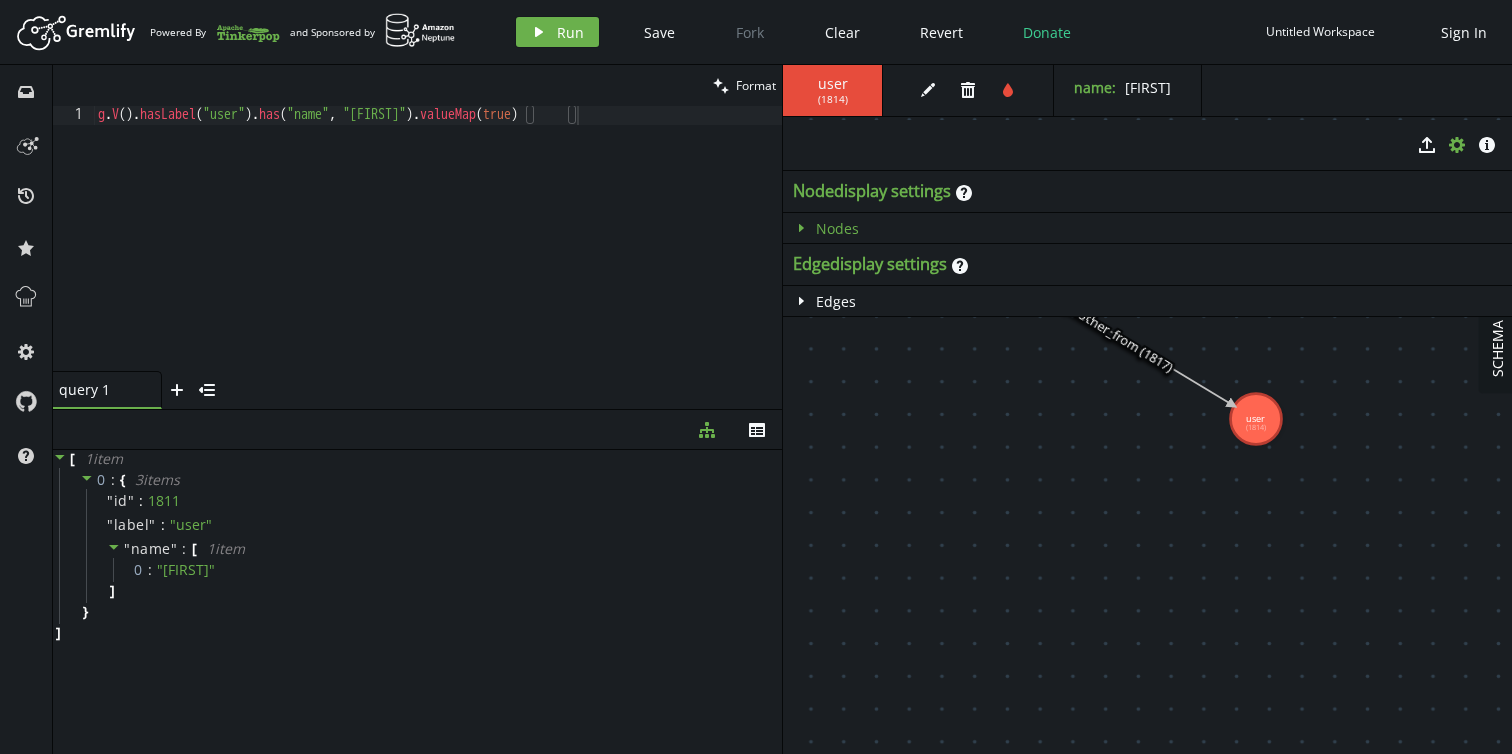 click on "caret-right Nodes" at bounding box center (826, 228) 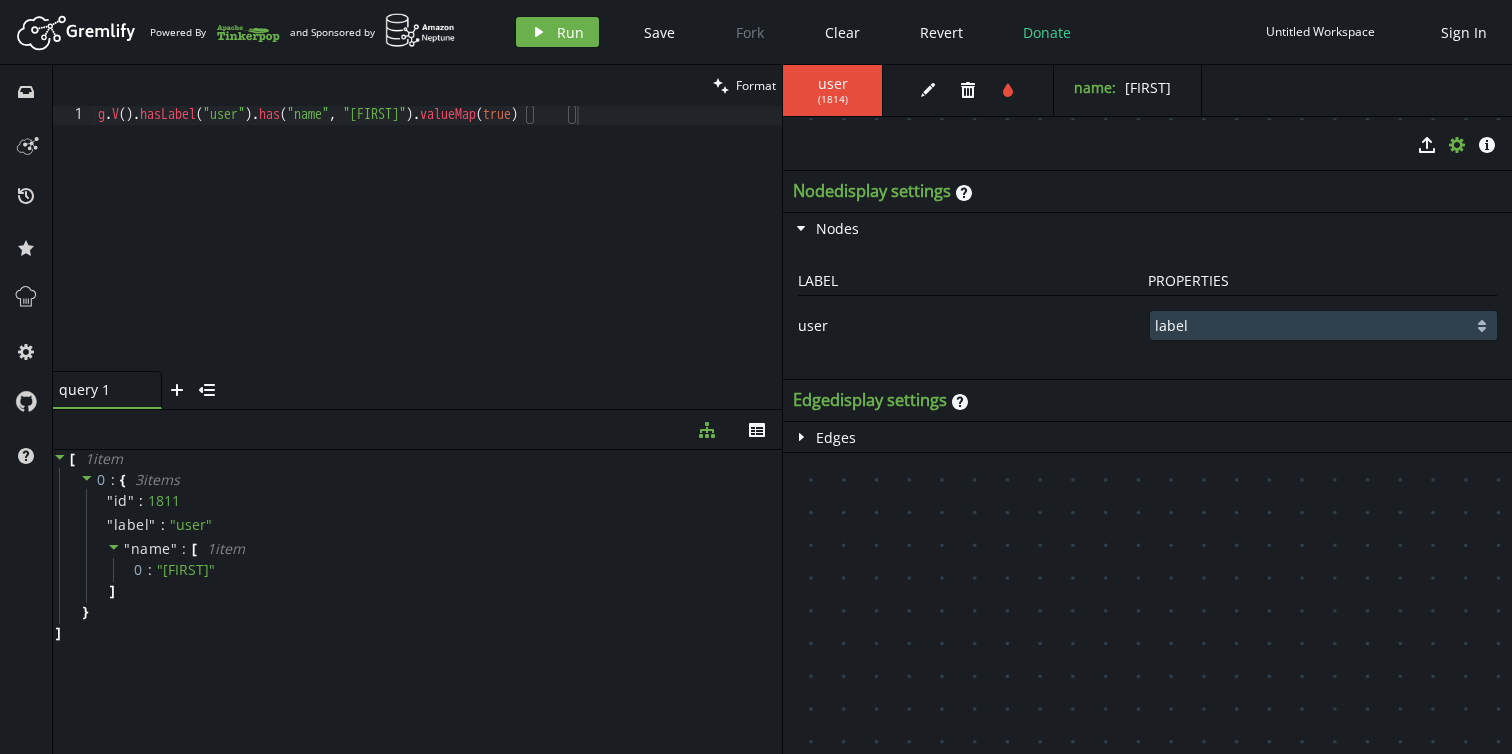click on "name label" at bounding box center (1323, 325) 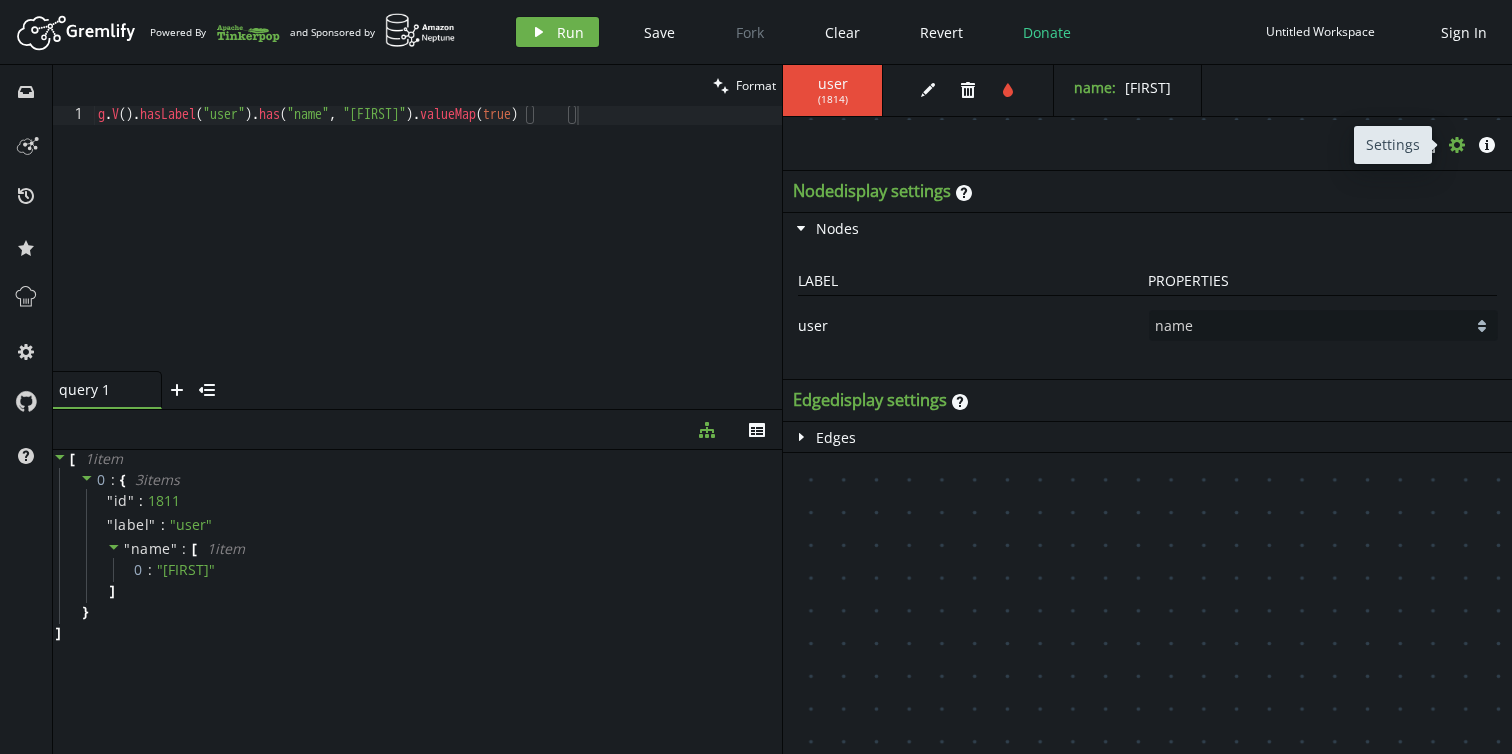 click at bounding box center (1457, 145) 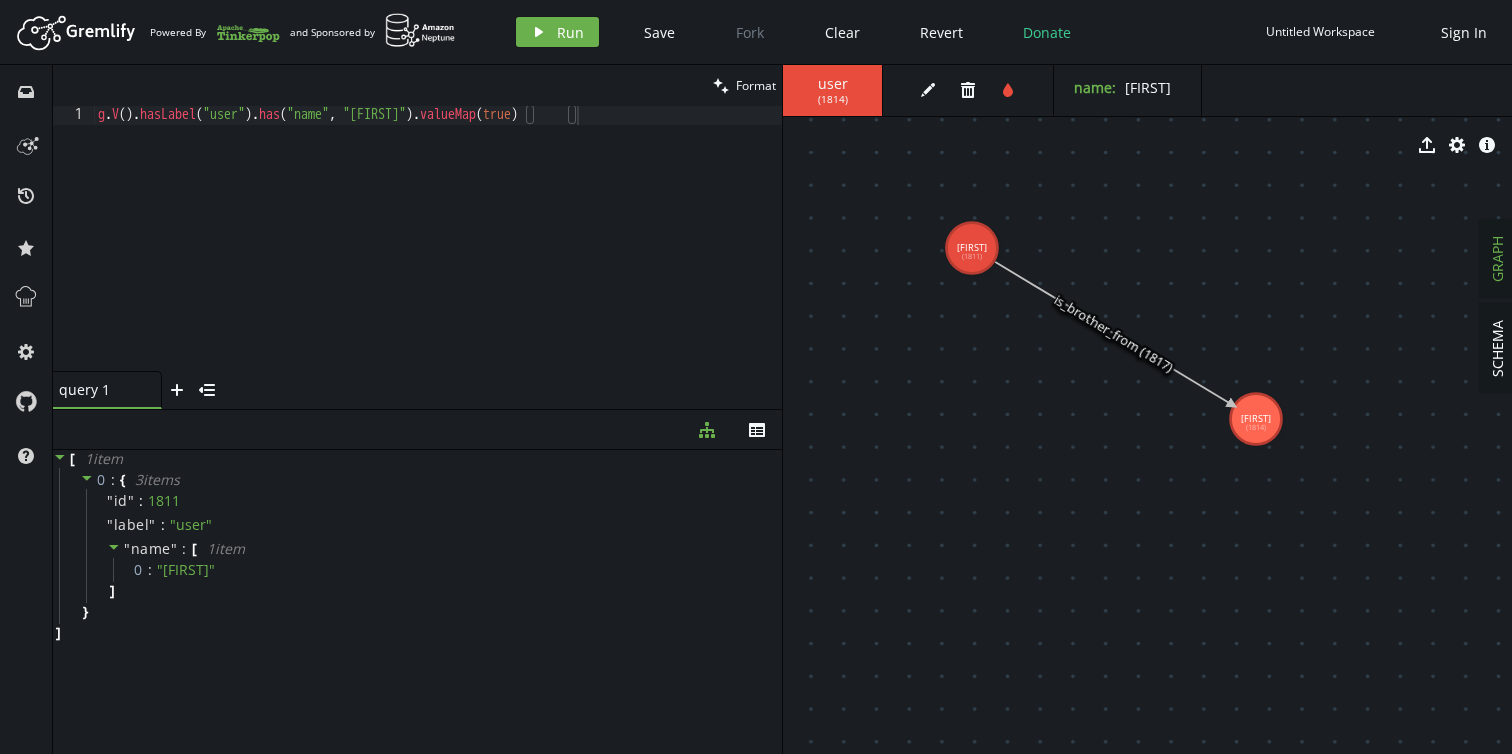 click on "g . V ( ) . hasLabel ( "user" ) . has ( "name" ,   "[FIRST]" ) . valueMap ( true )" at bounding box center [438, 258] 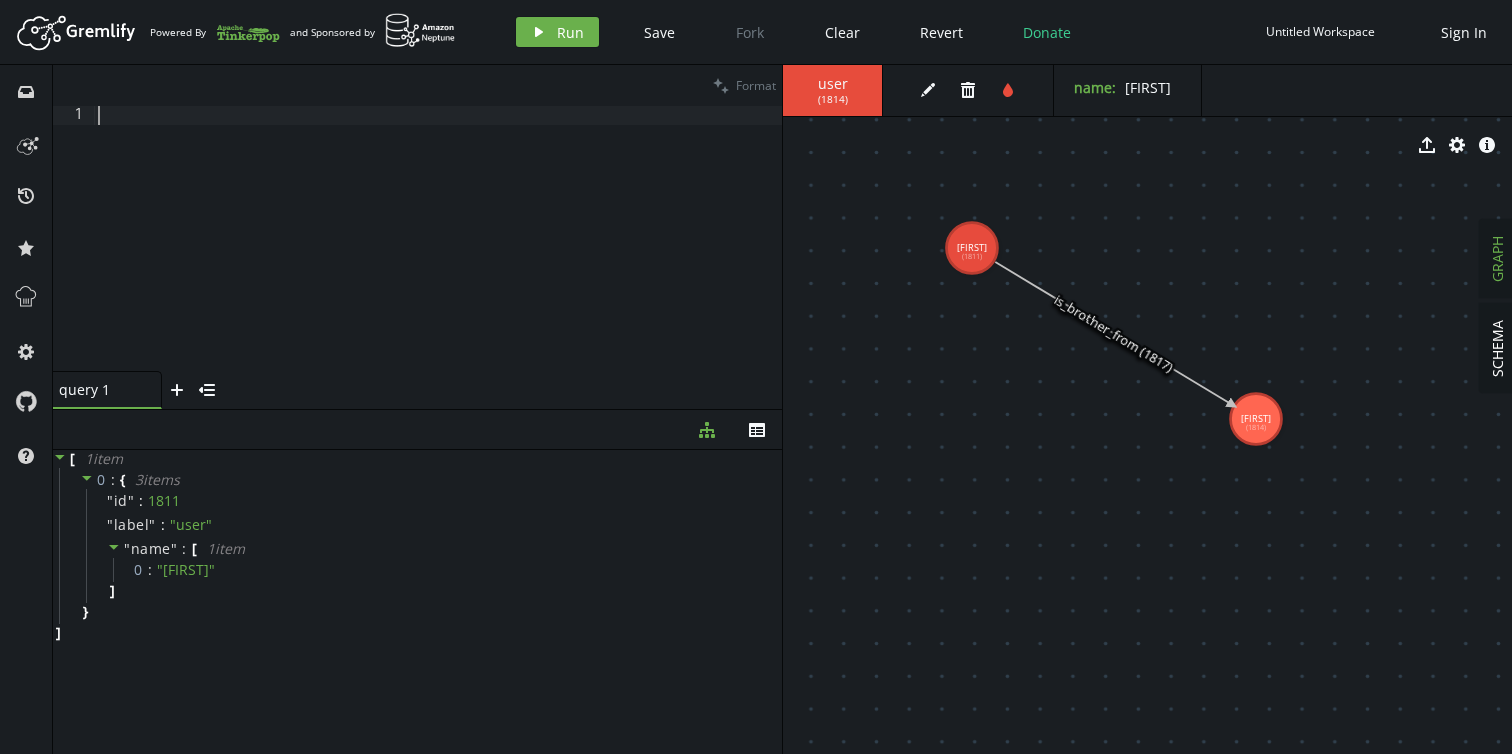 scroll, scrollTop: 0, scrollLeft: 0, axis: both 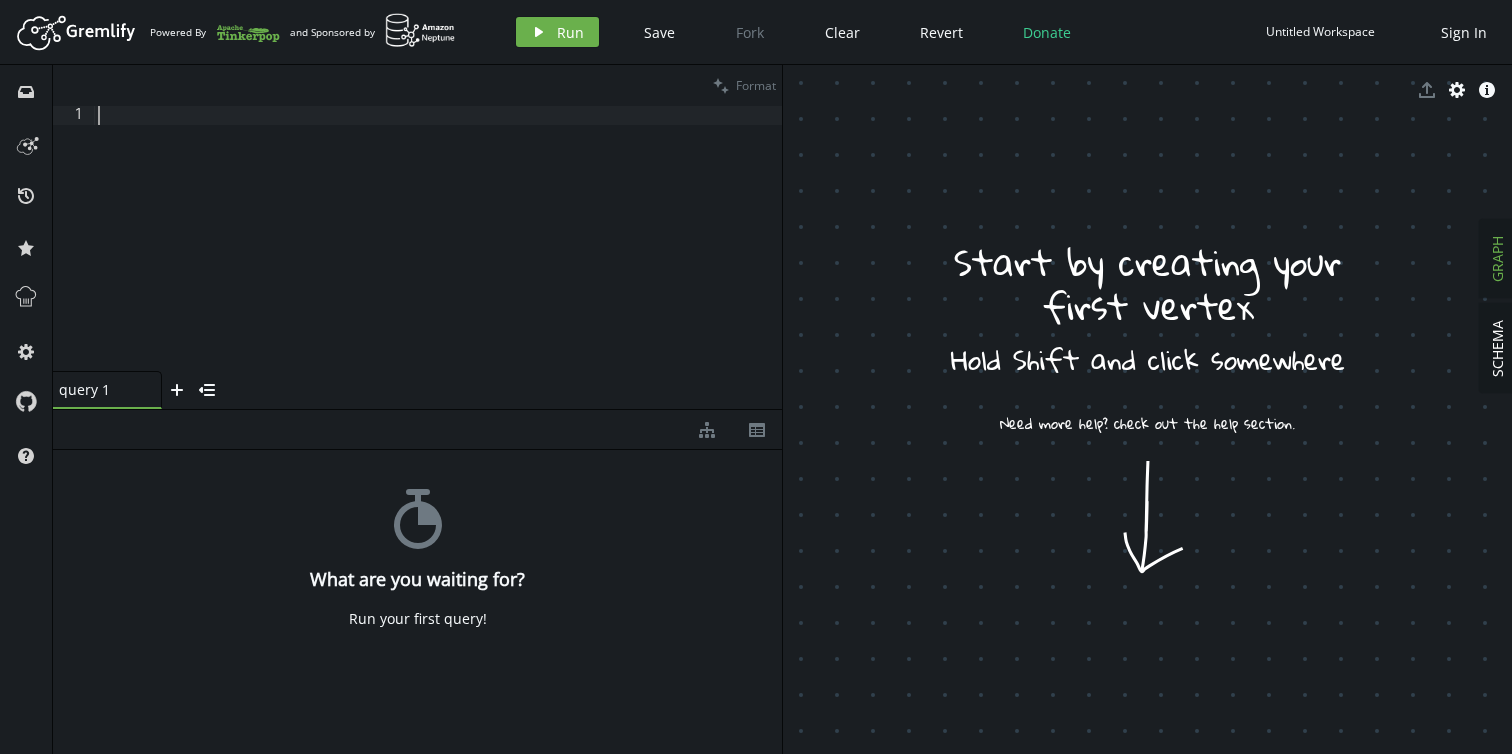 click at bounding box center [438, 258] 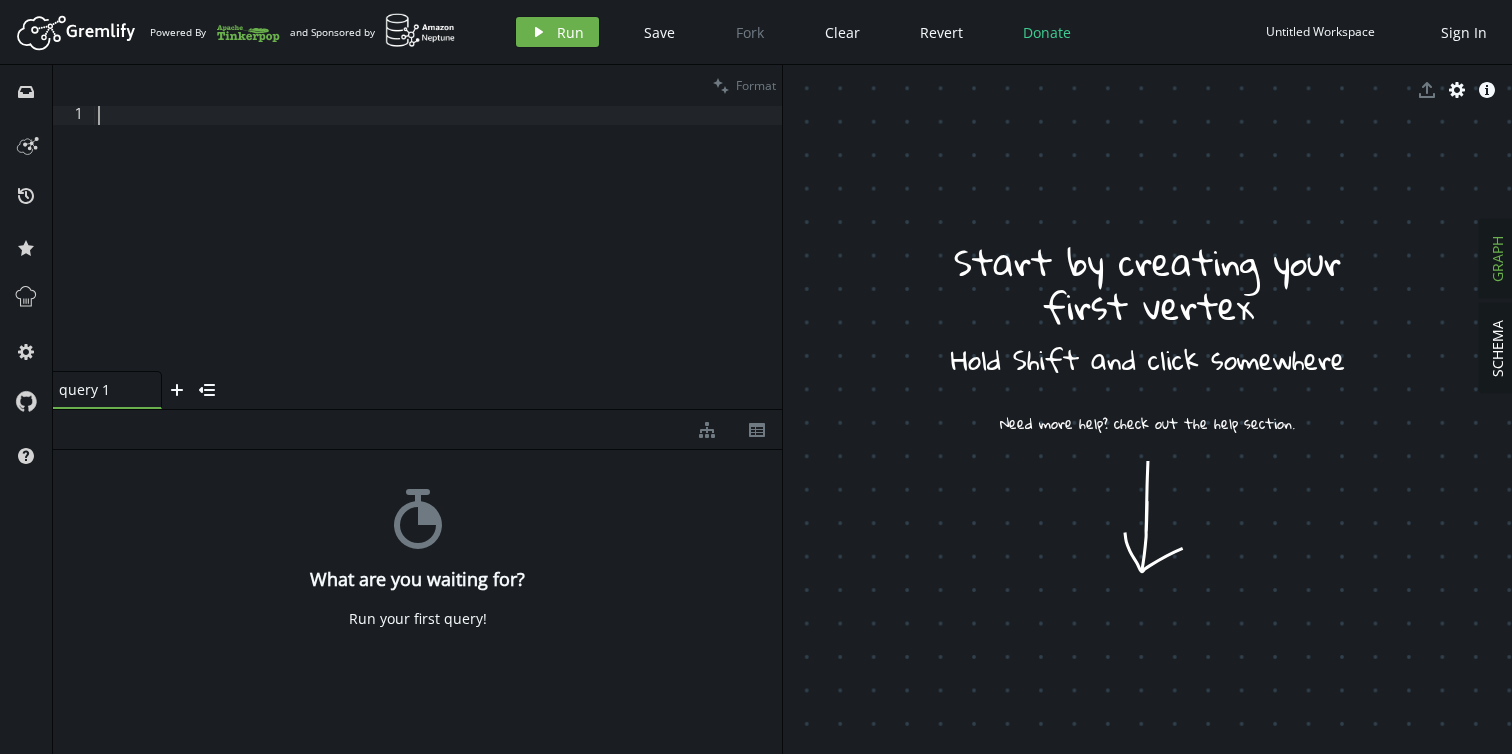 paste 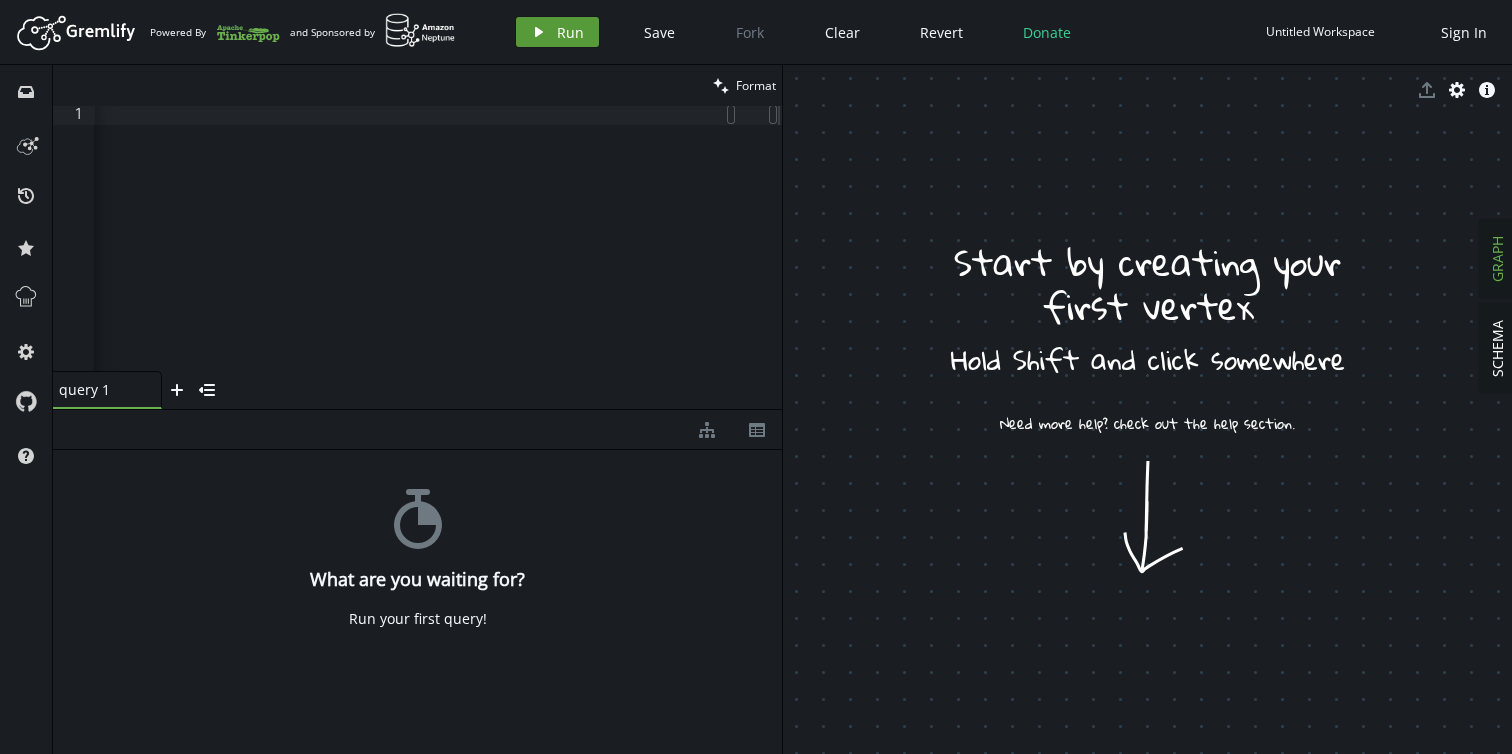 click on "Run" at bounding box center [570, 32] 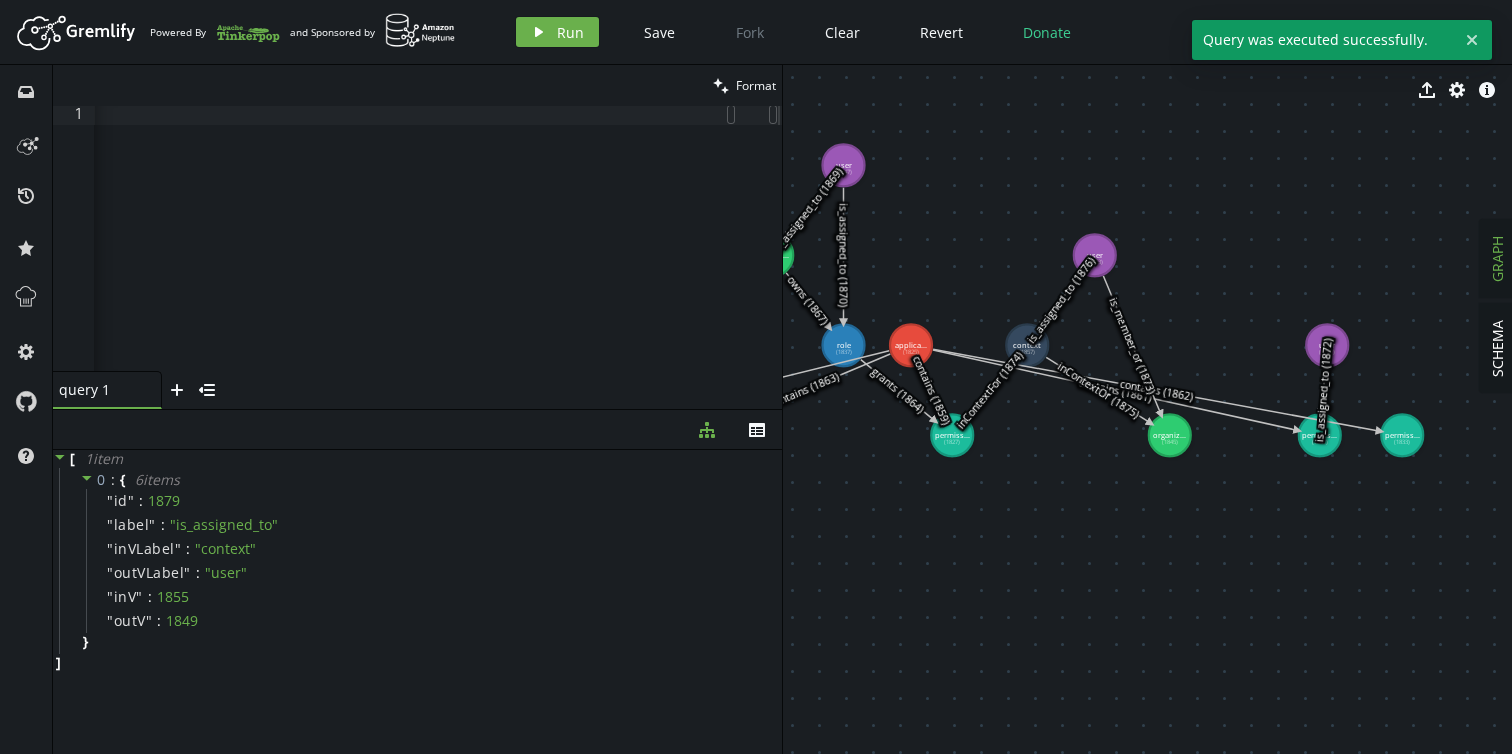 drag, startPoint x: 1121, startPoint y: 506, endPoint x: 874, endPoint y: 505, distance: 247.00203 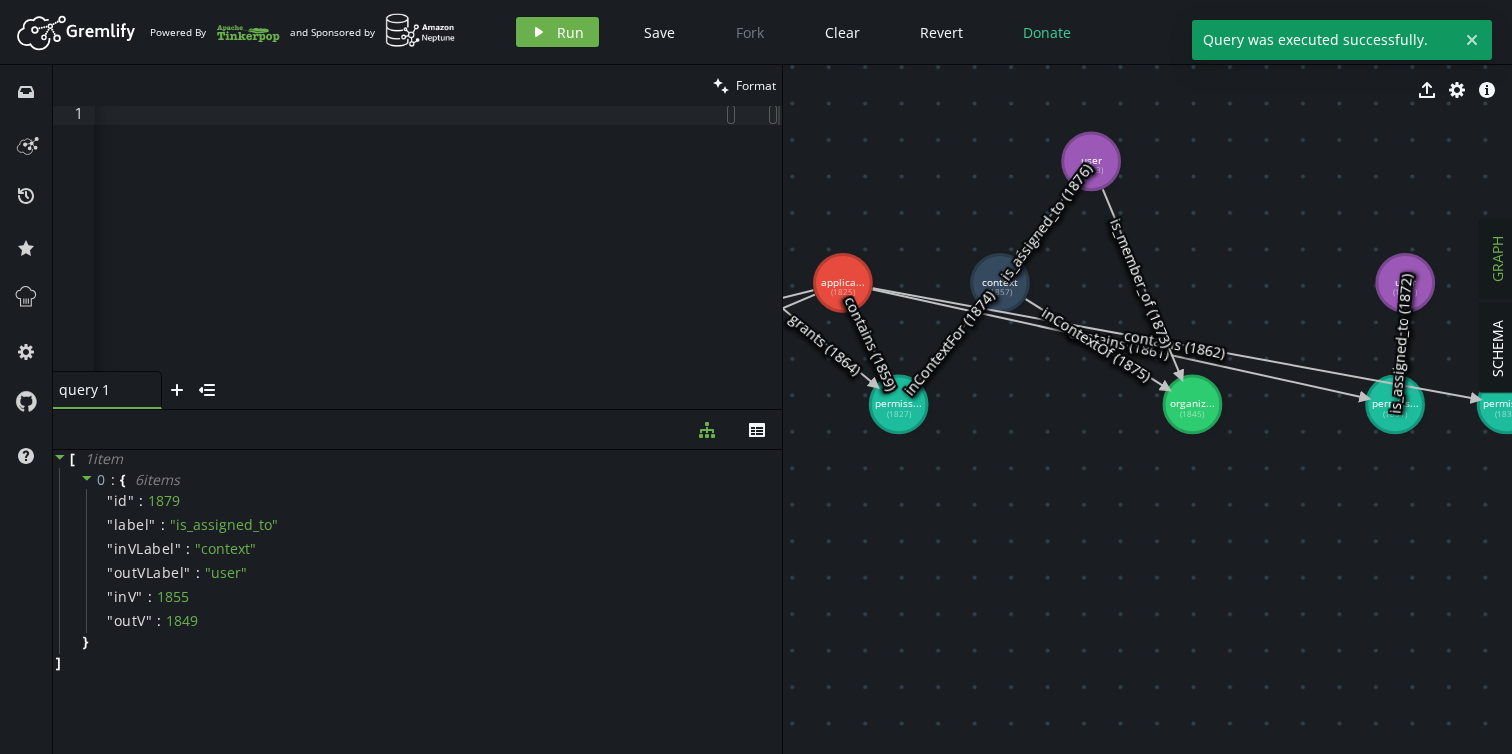 click at bounding box center [10712, 10278] 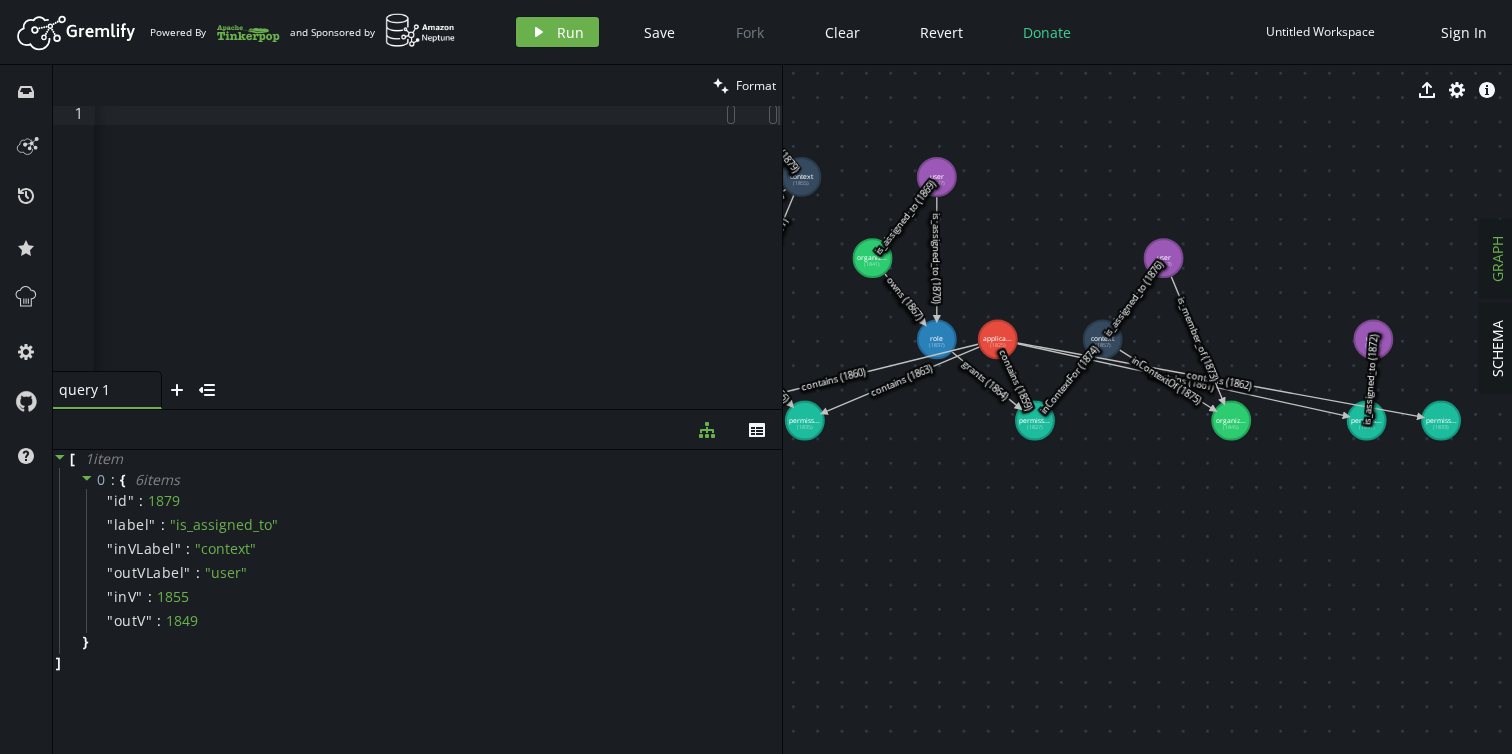 drag, startPoint x: 1005, startPoint y: 447, endPoint x: 1138, endPoint y: 458, distance: 133.45412 